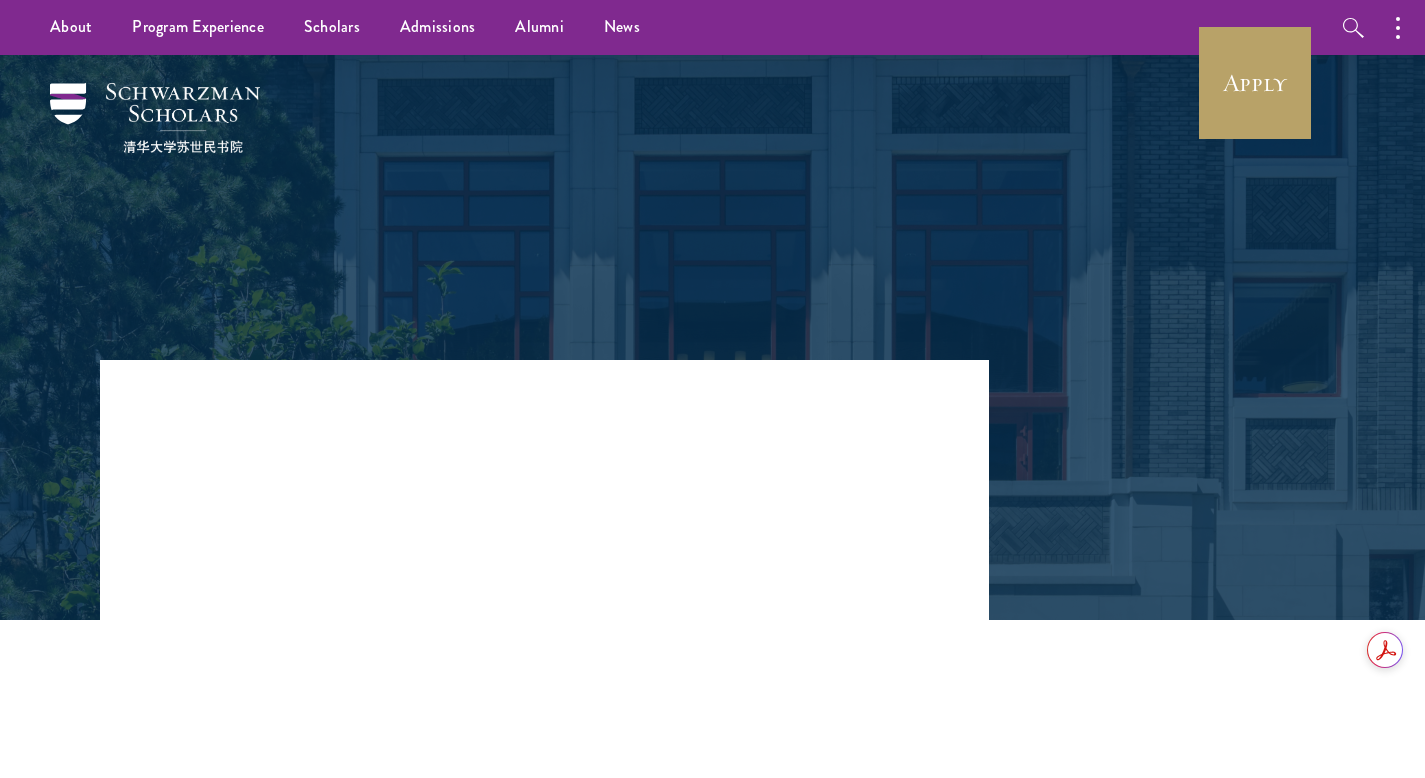 scroll, scrollTop: 0, scrollLeft: 0, axis: both 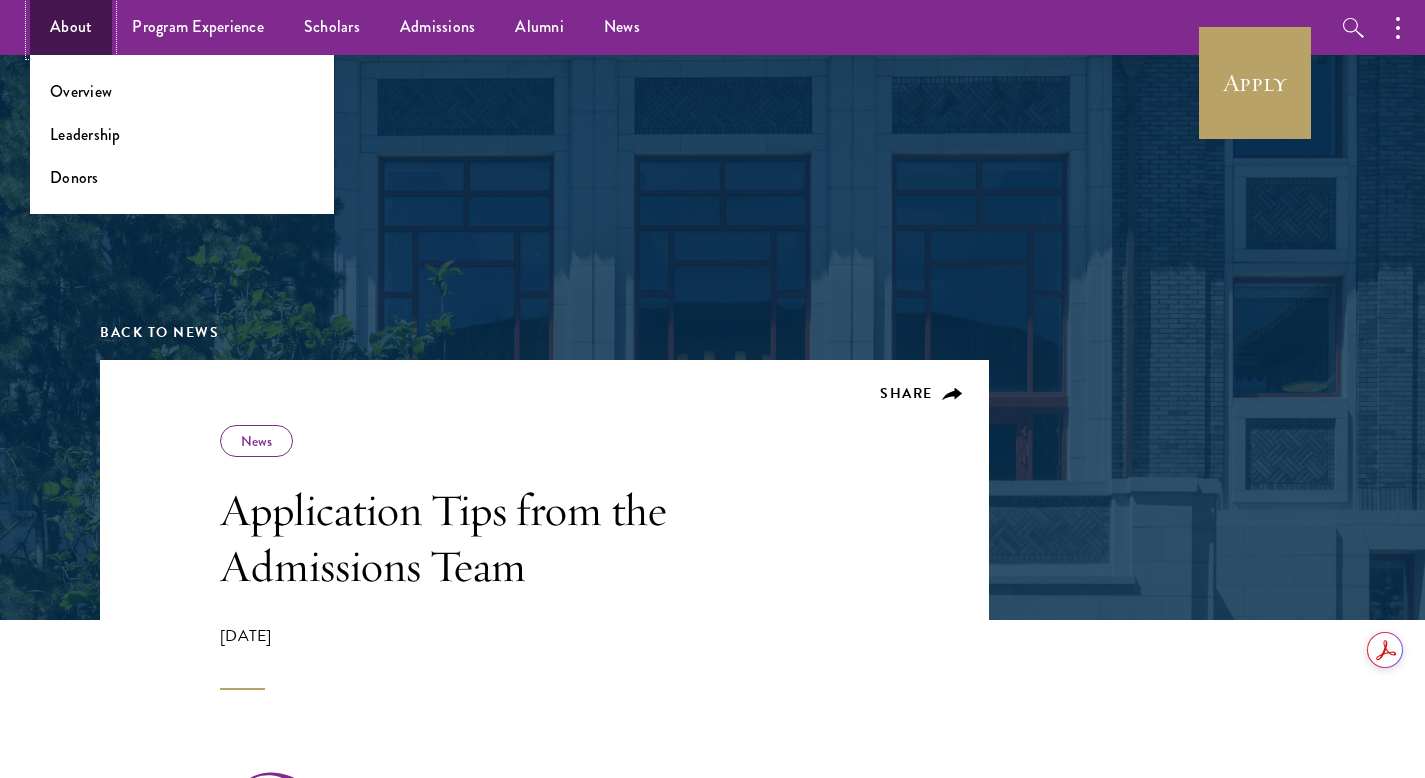click on "About" at bounding box center (71, 27) 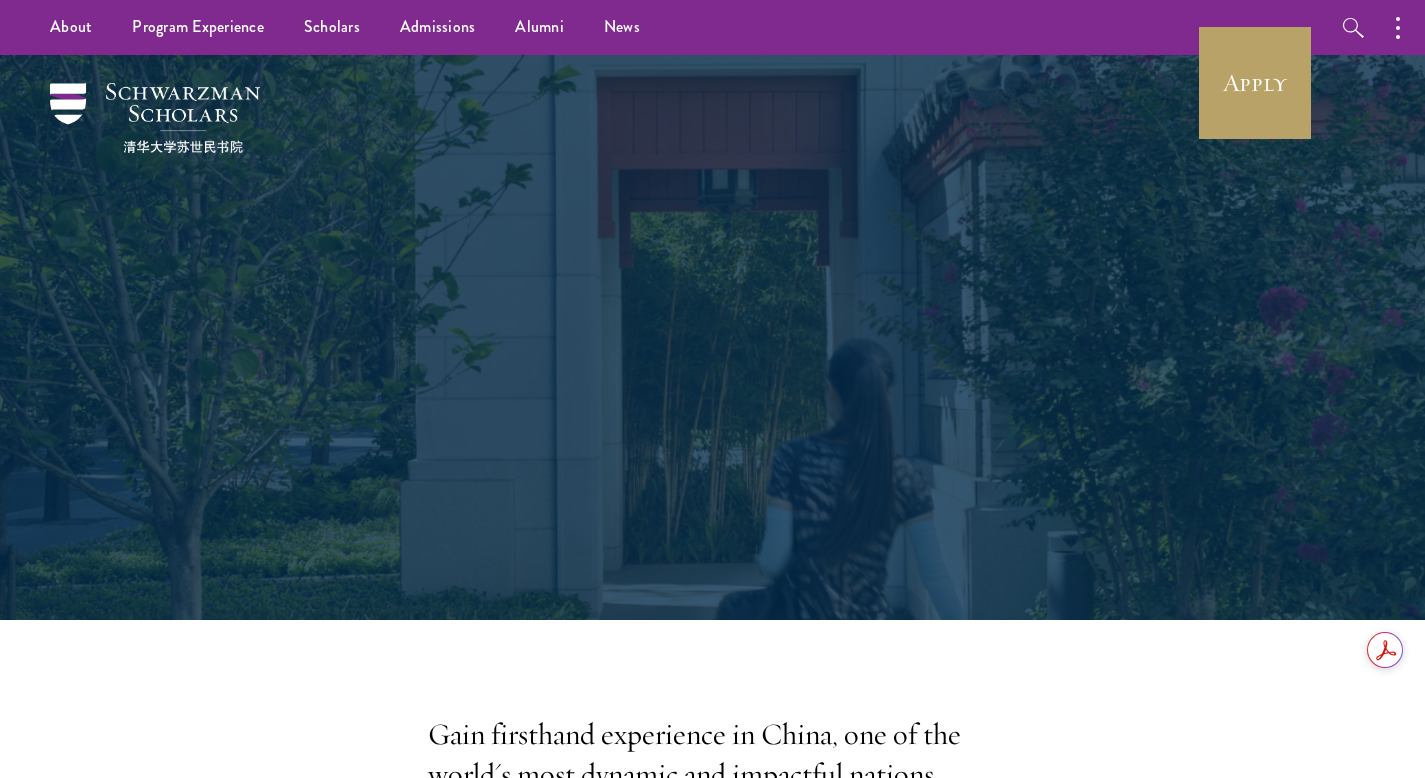 scroll, scrollTop: 0, scrollLeft: 0, axis: both 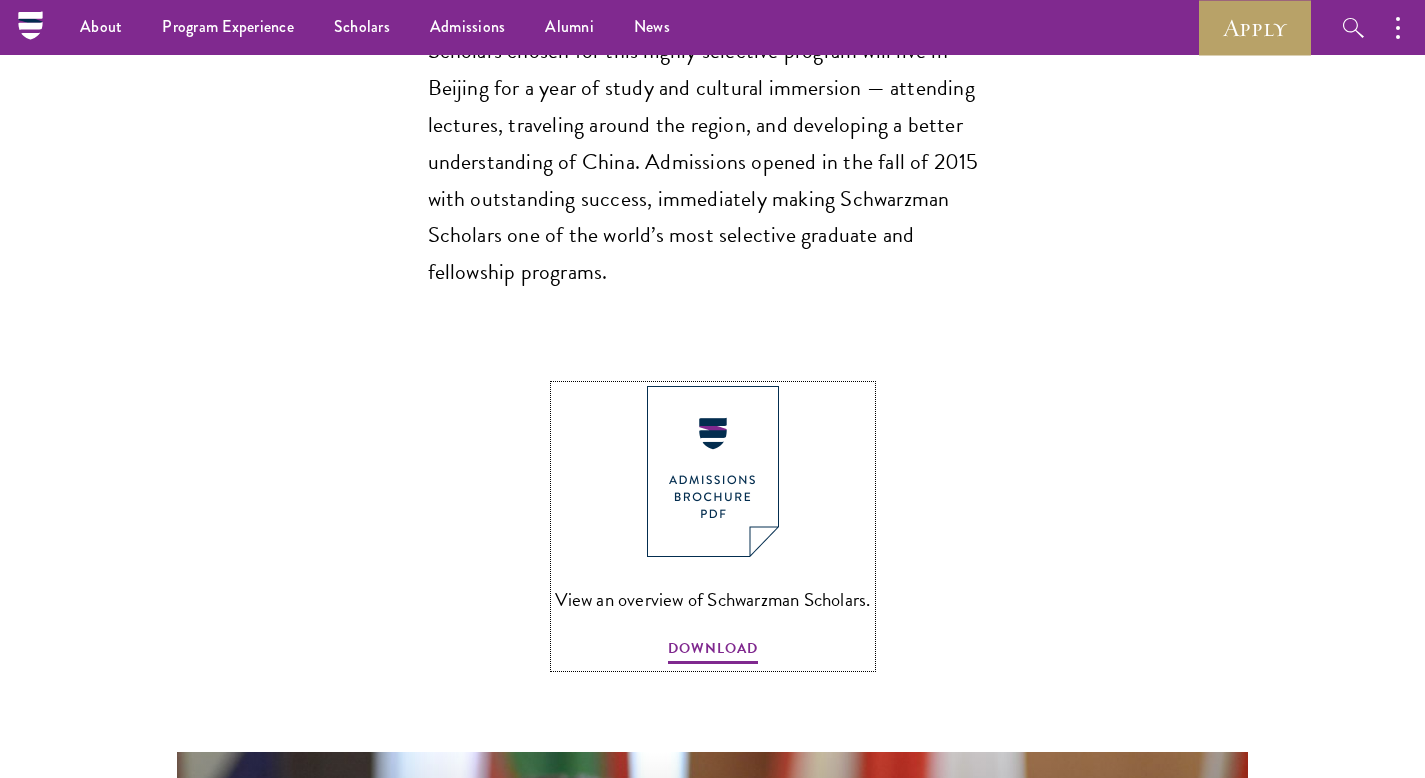 click on "View an overview of Schwarzman Scholars.
DOWNLOAD" at bounding box center [713, 526] 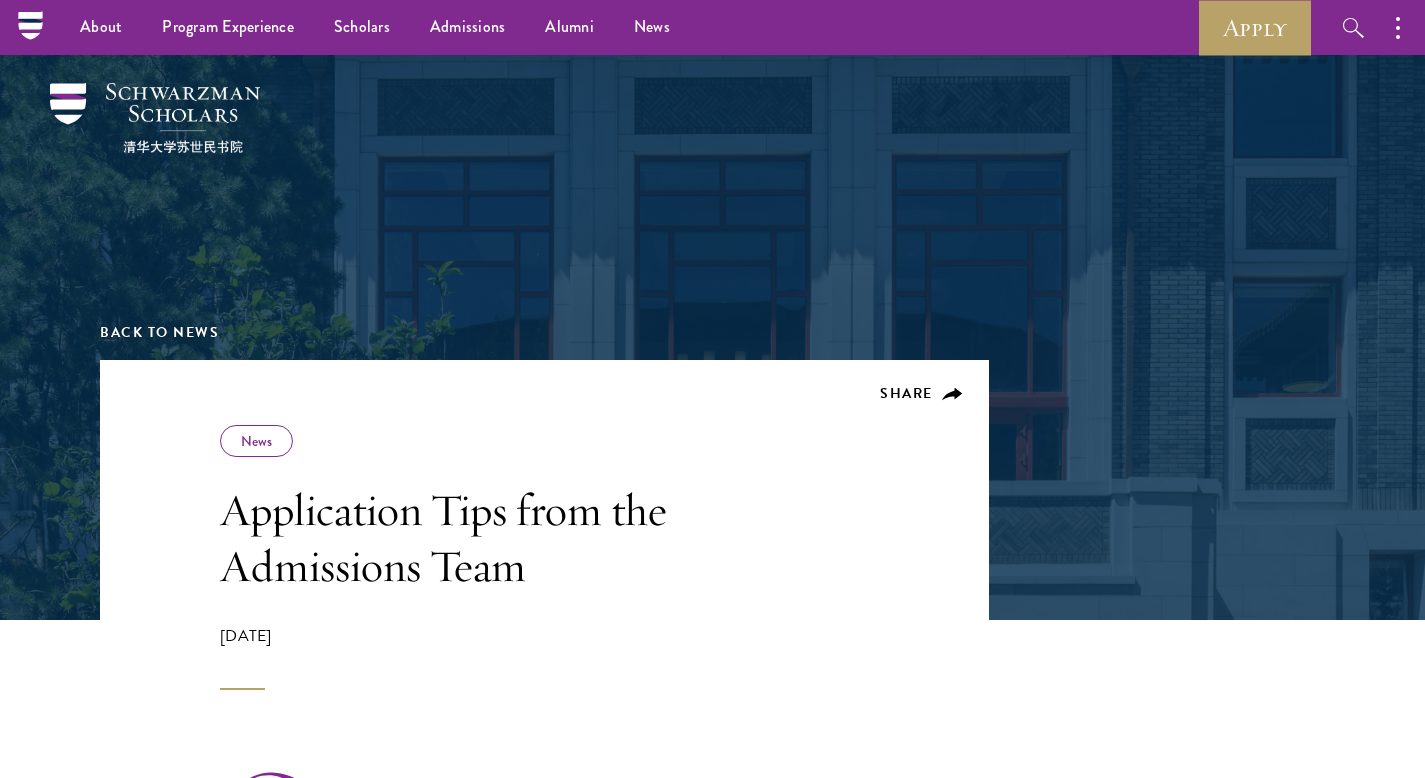scroll, scrollTop: 6748, scrollLeft: 0, axis: vertical 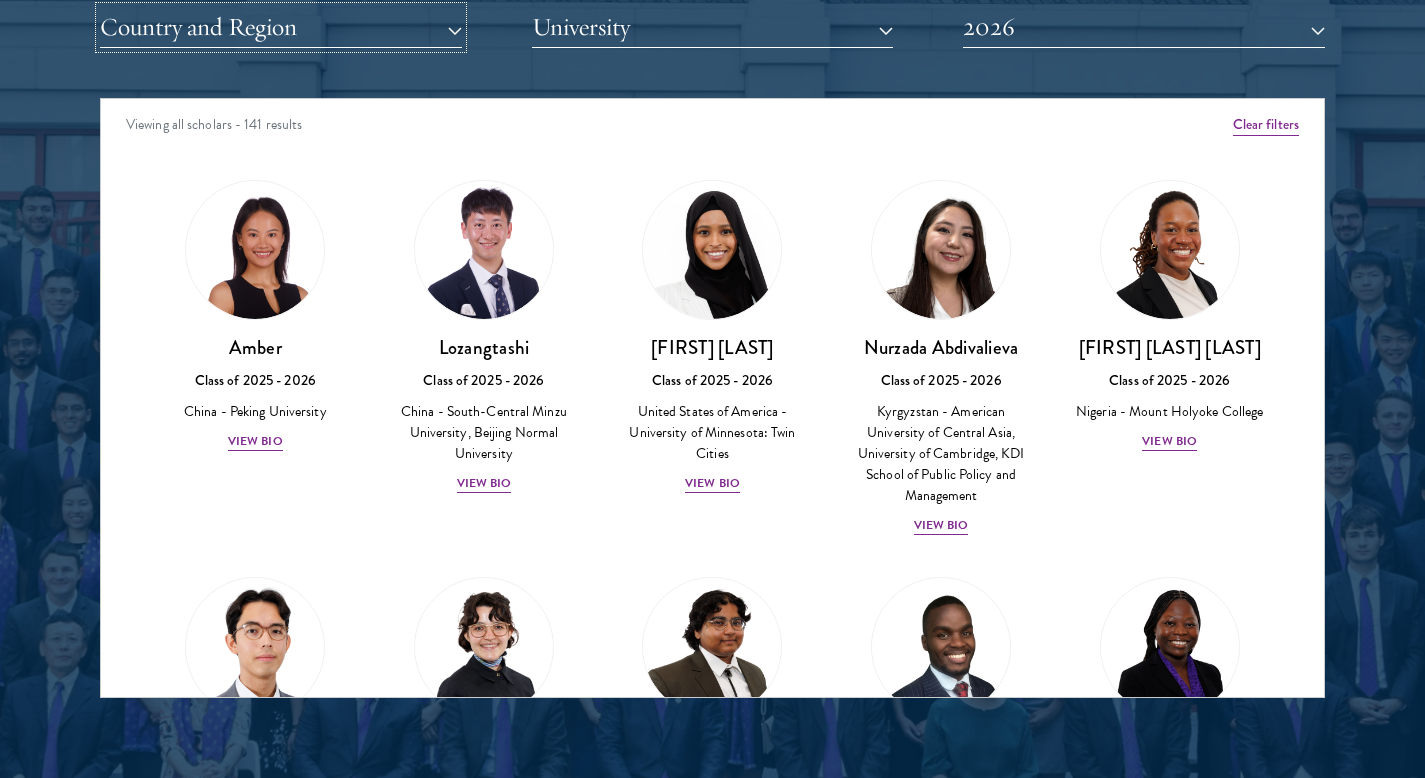 click on "Country and Region" at bounding box center (281, 27) 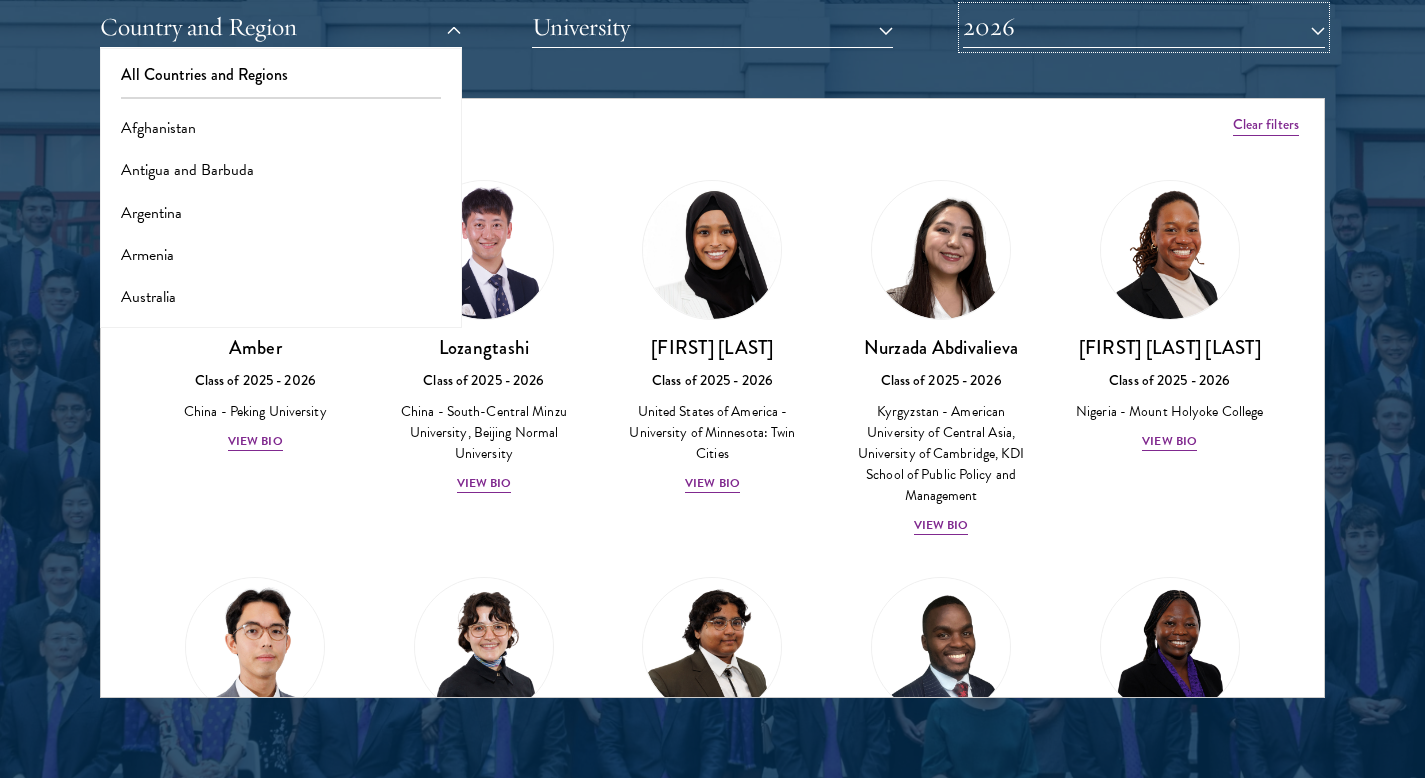 click on "2026" at bounding box center [1144, 27] 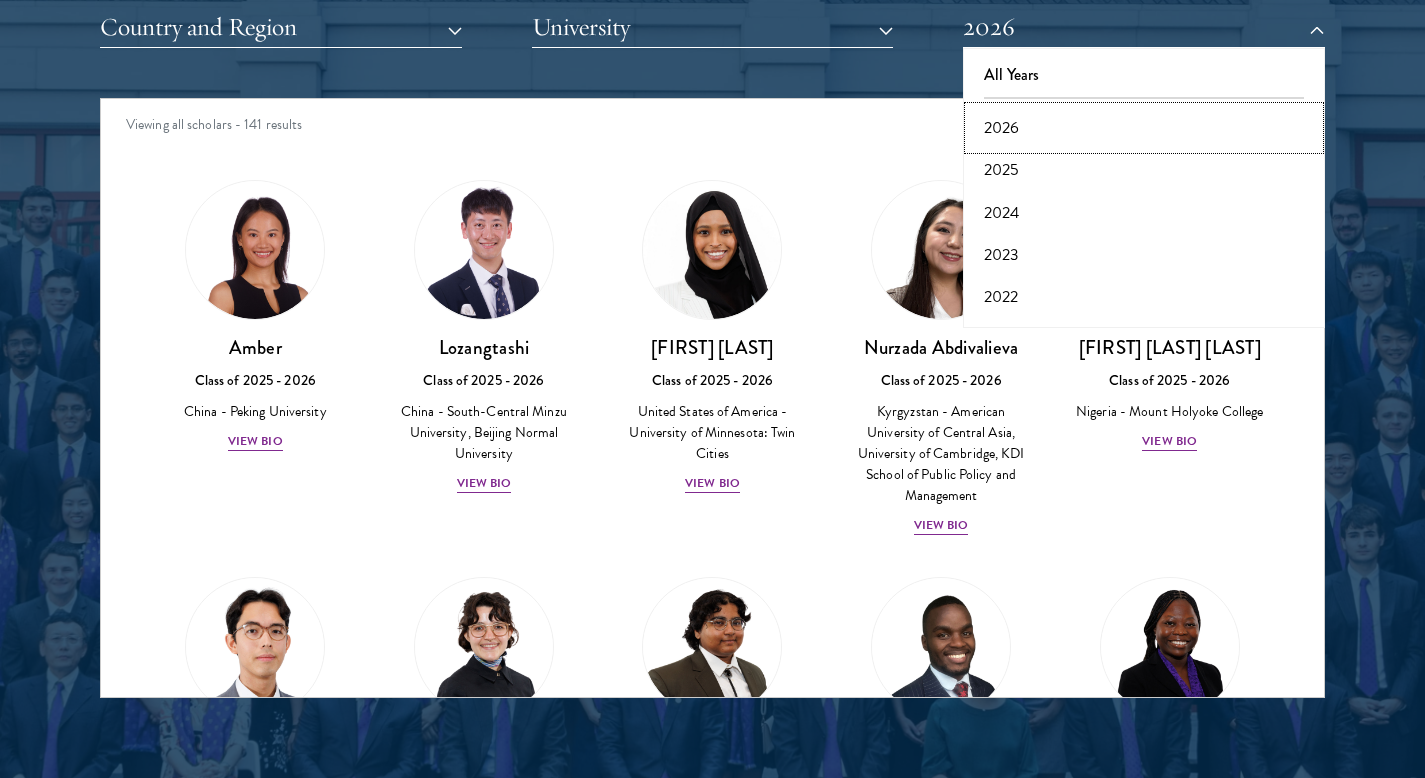 click on "2026" at bounding box center (1144, 128) 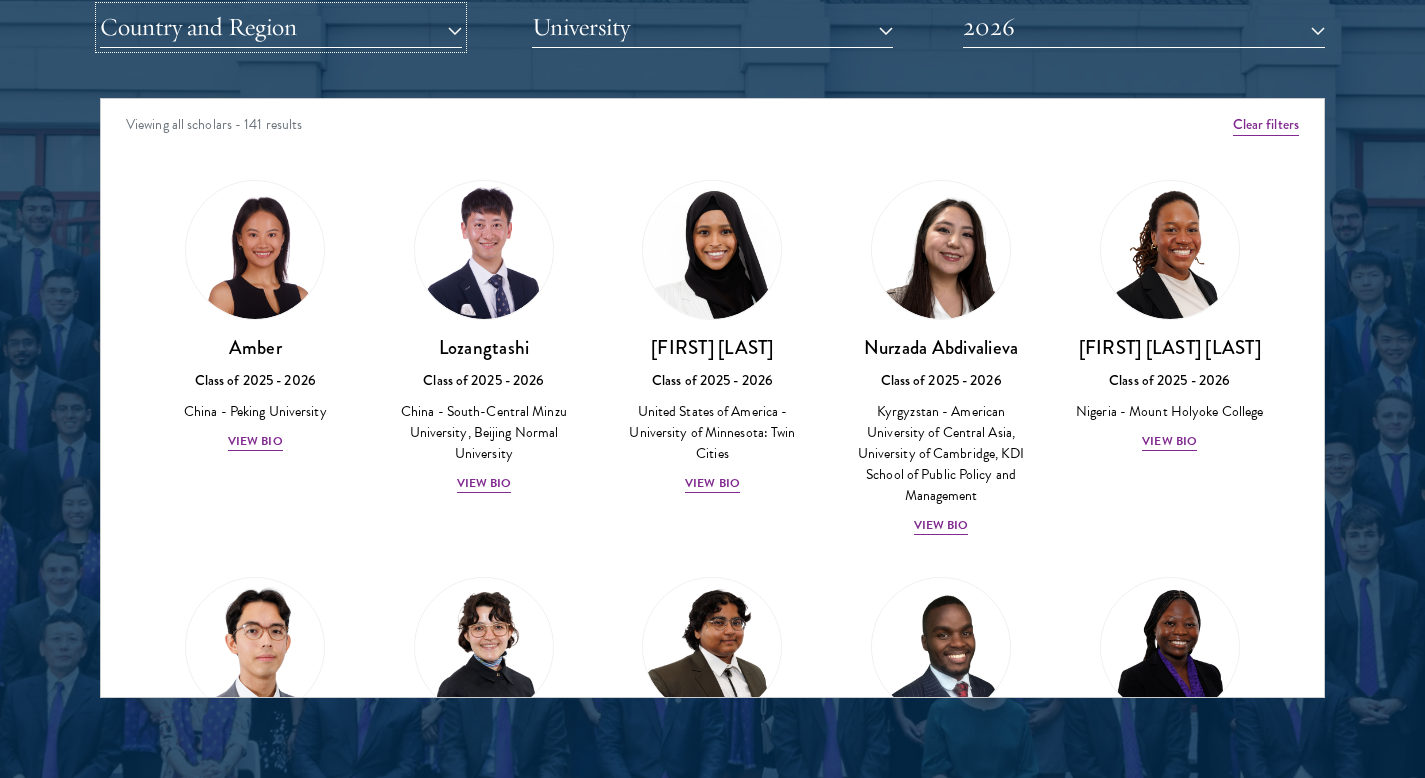 click on "Country and Region" at bounding box center [281, 27] 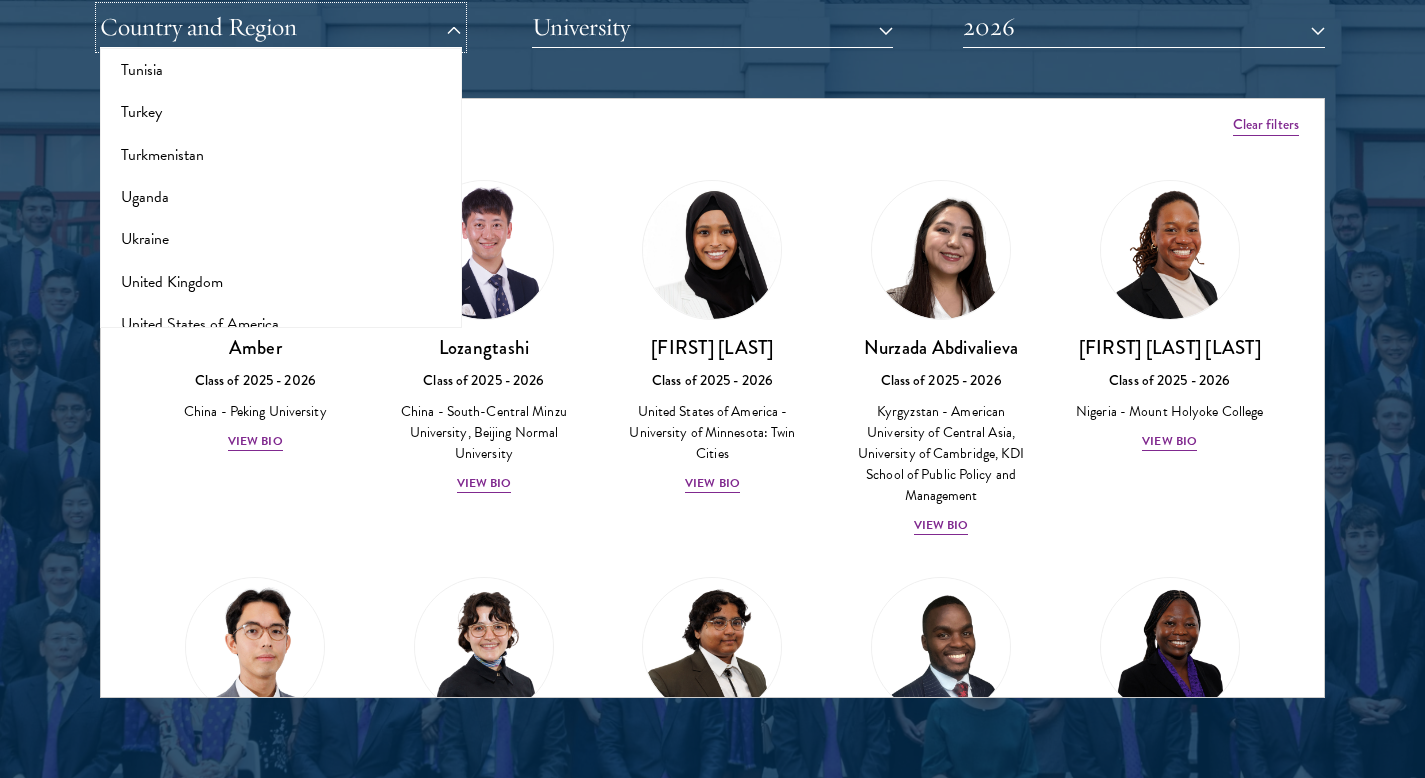 scroll, scrollTop: 4043, scrollLeft: 0, axis: vertical 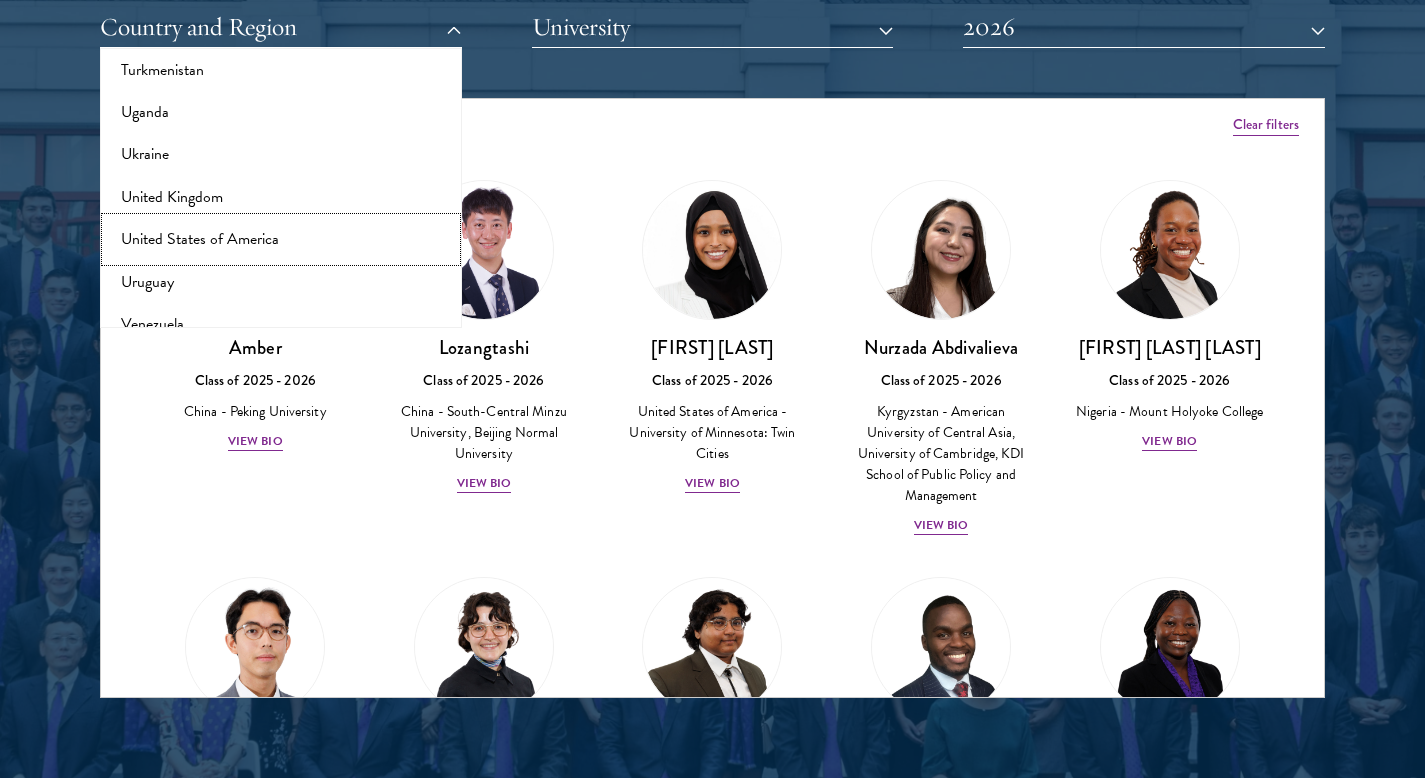click on "United States of America" at bounding box center [281, 239] 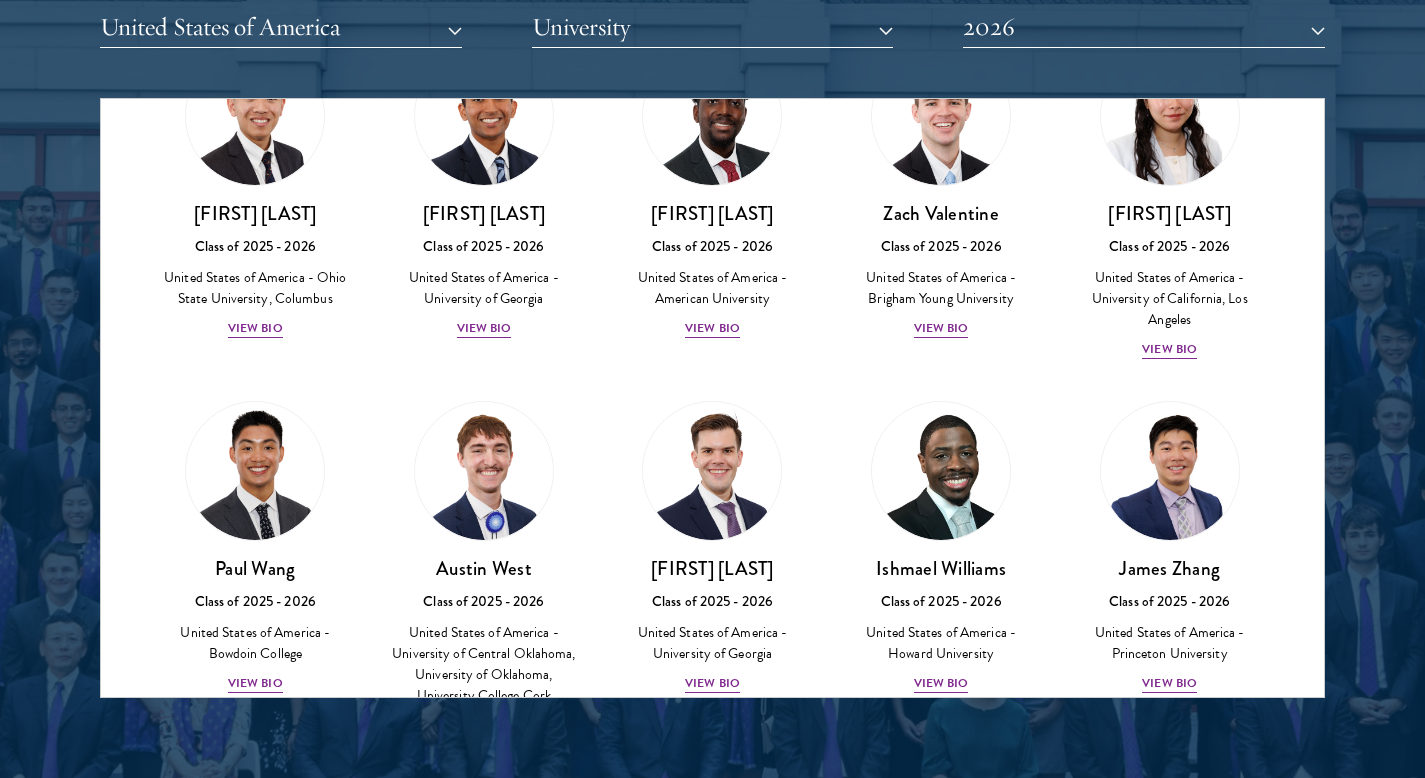 scroll, scrollTop: 3471, scrollLeft: 0, axis: vertical 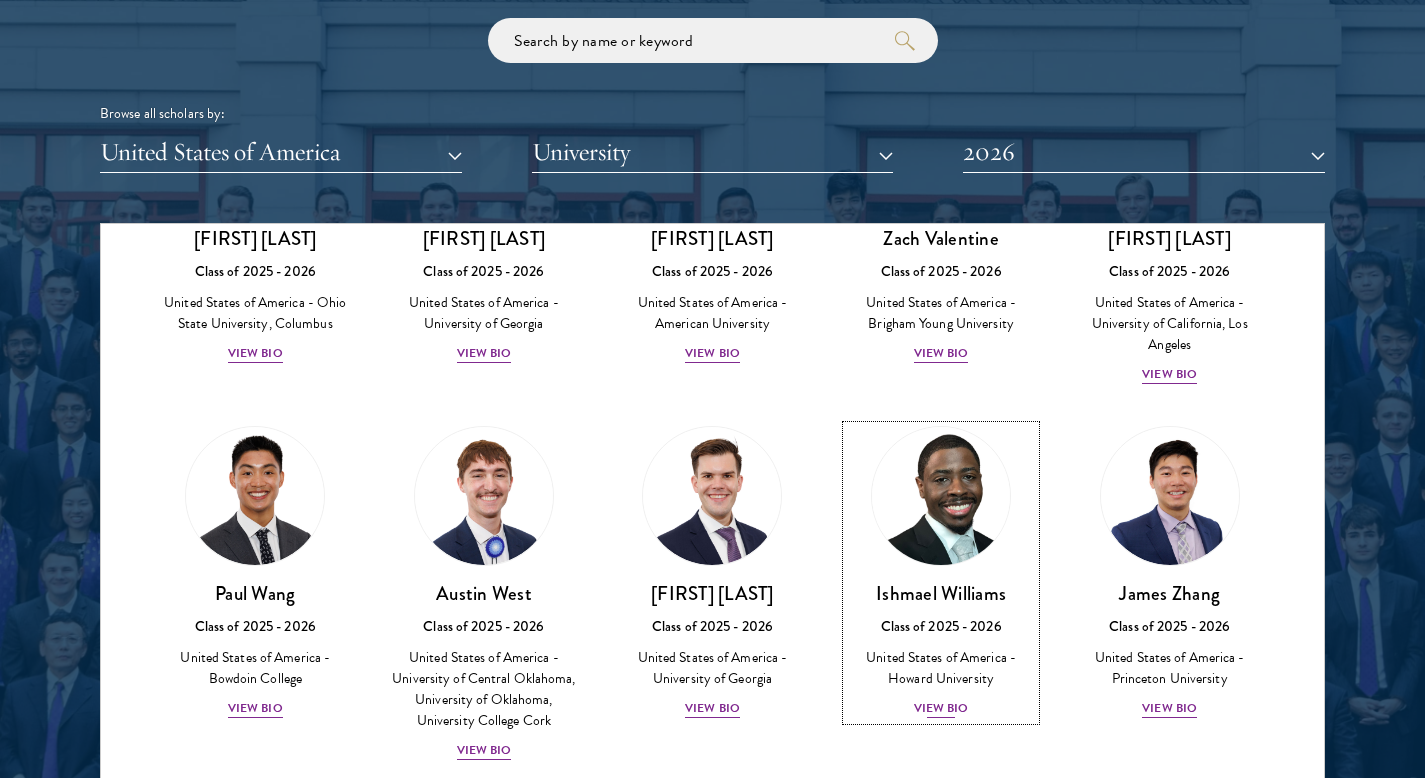click on "United States of America - Howard University" at bounding box center [941, 668] 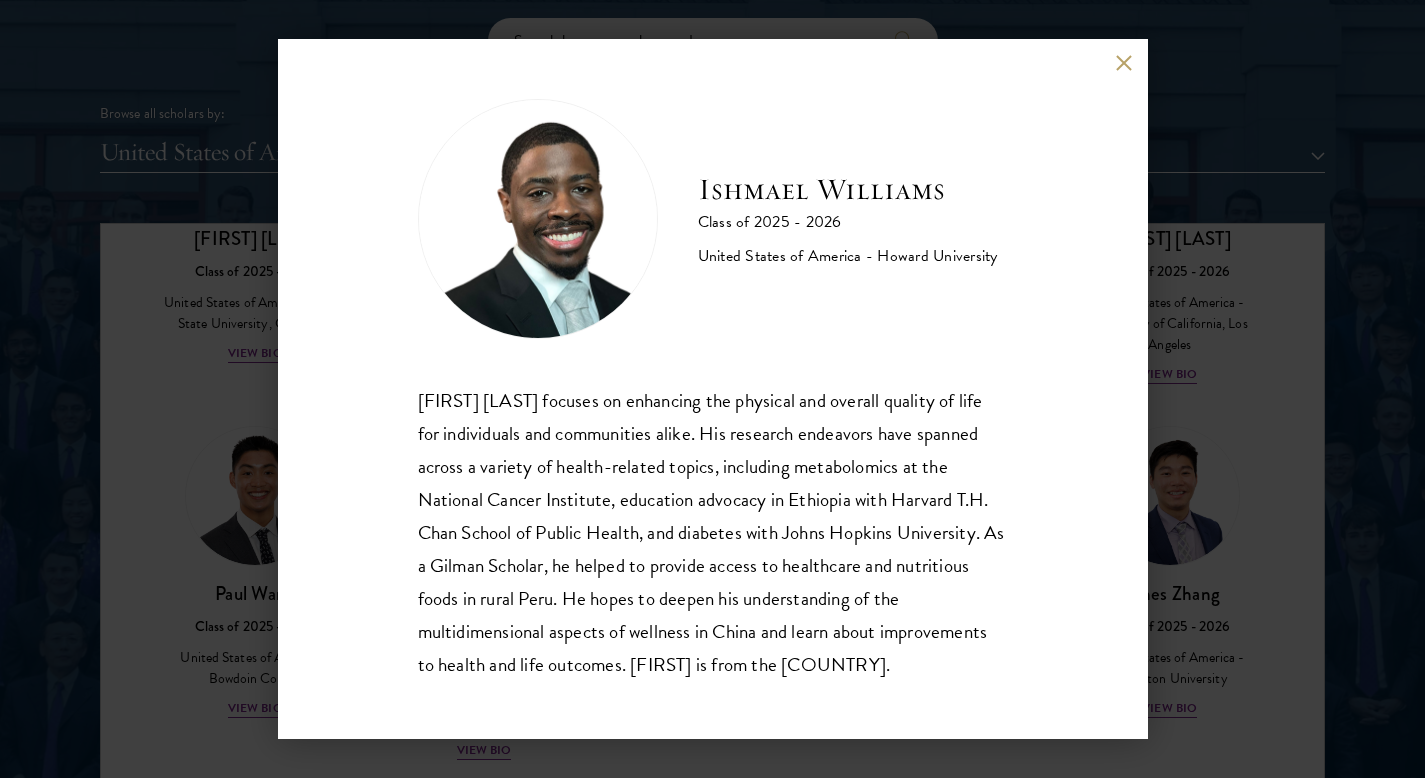 click on "Ishmael Williams focuses on enhancing the physical and overall quality of life for individuals and communities alike. His research endeavors have spanned across a variety of health-related topics, including metabolomics at the National Cancer Institute, education advocacy in Ethiopia with Harvard T.H. Chan School of Public Health, and diabetes with Johns Hopkins University. As a Gilman Scholar, he helped to provide access to healthcare and nutritious foods in rural Peru. He hopes to deepen his understanding of the multidimensional aspects of wellness in China and learn about improvements to health and life outcomes. Ishmael is from the United States." at bounding box center (713, 532) 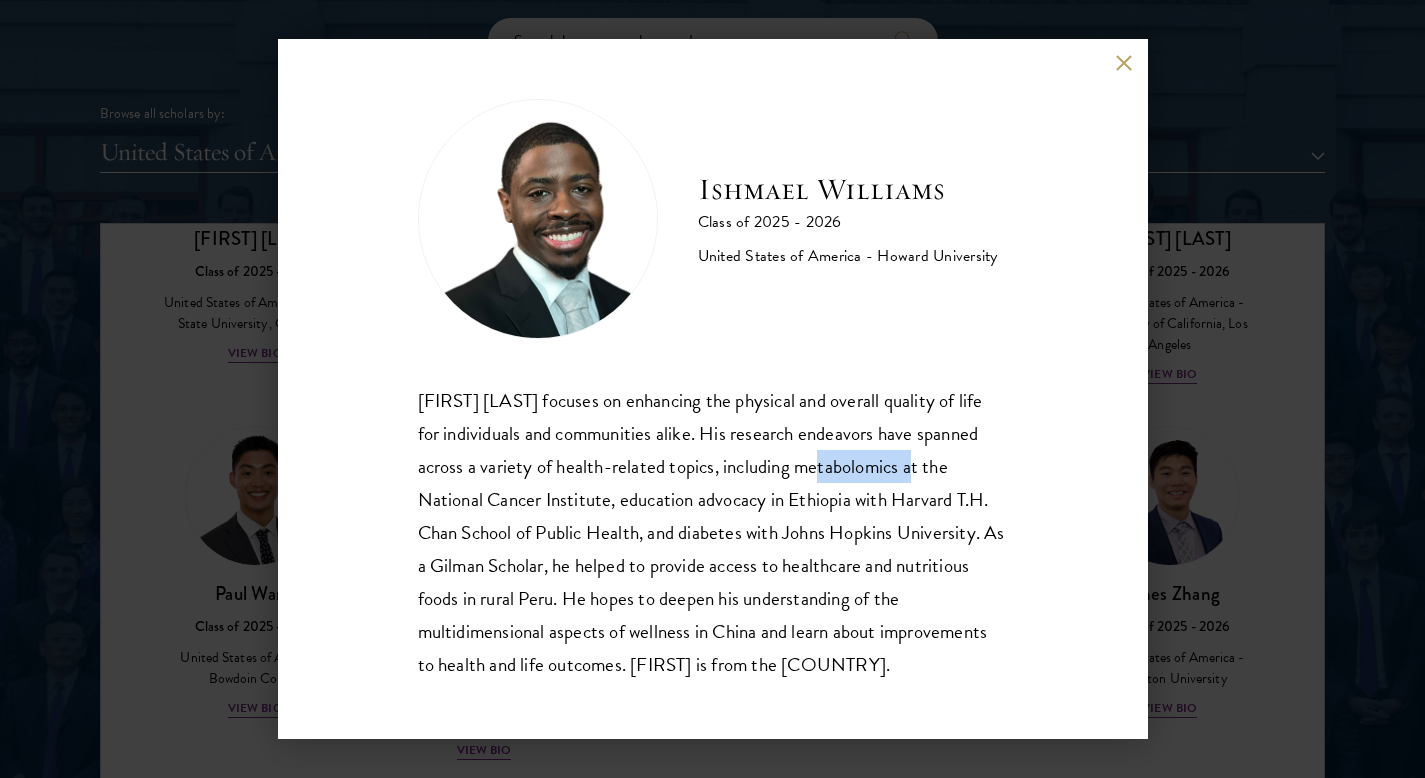 click on "Ishmael Williams focuses on enhancing the physical and overall quality of life for individuals and communities alike. His research endeavors have spanned across a variety of health-related topics, including metabolomics at the National Cancer Institute, education advocacy in Ethiopia with Harvard T.H. Chan School of Public Health, and diabetes with Johns Hopkins University. As a Gilman Scholar, he helped to provide access to healthcare and nutritious foods in rural Peru. He hopes to deepen his understanding of the multidimensional aspects of wellness in China and learn about improvements to health and life outcomes. Ishmael is from the United States." at bounding box center [713, 532] 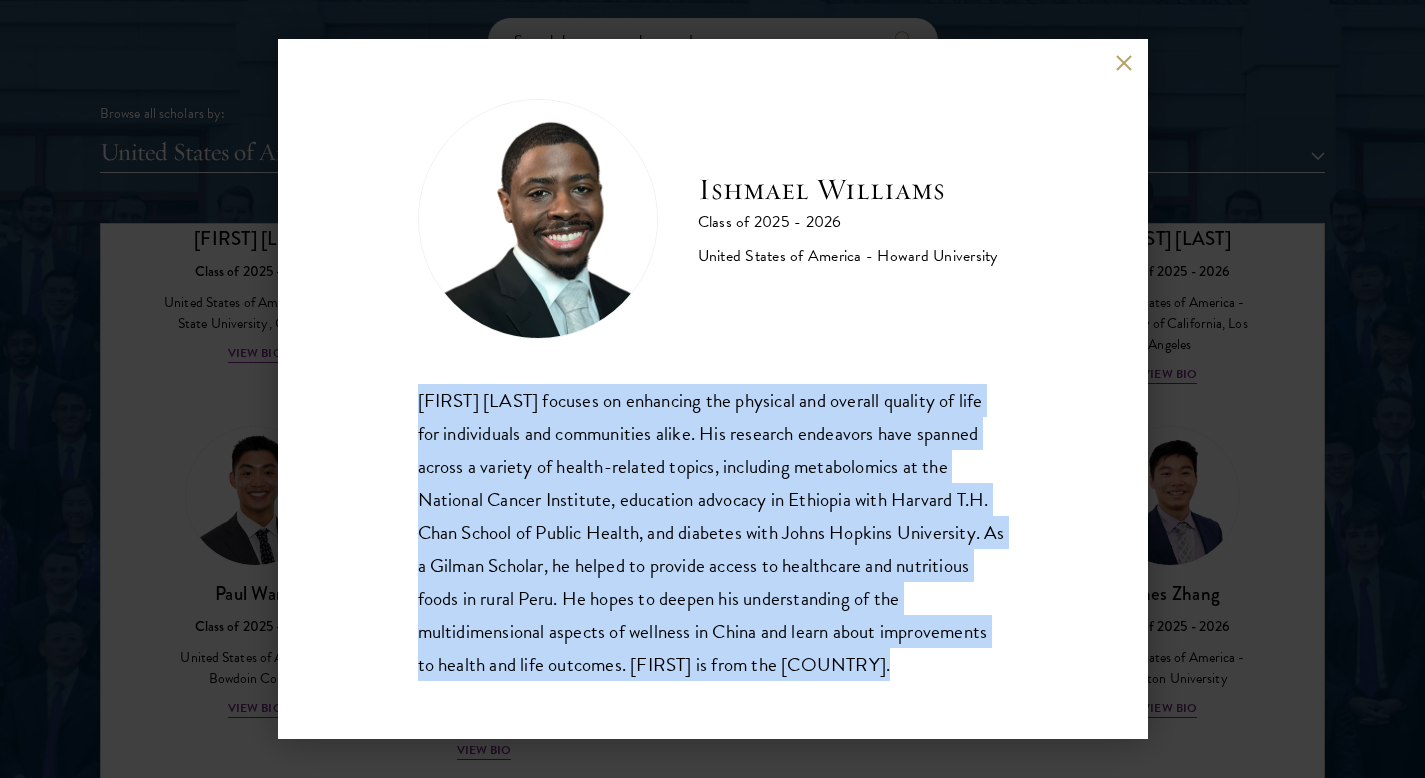 click on "Ishmael Williams focuses on enhancing the physical and overall quality of life for individuals and communities alike. His research endeavors have spanned across a variety of health-related topics, including metabolomics at the National Cancer Institute, education advocacy in Ethiopia with Harvard T.H. Chan School of Public Health, and diabetes with Johns Hopkins University. As a Gilman Scholar, he helped to provide access to healthcare and nutritious foods in rural Peru. He hopes to deepen his understanding of the multidimensional aspects of wellness in China and learn about improvements to health and life outcomes. Ishmael is from the United States." at bounding box center [713, 532] 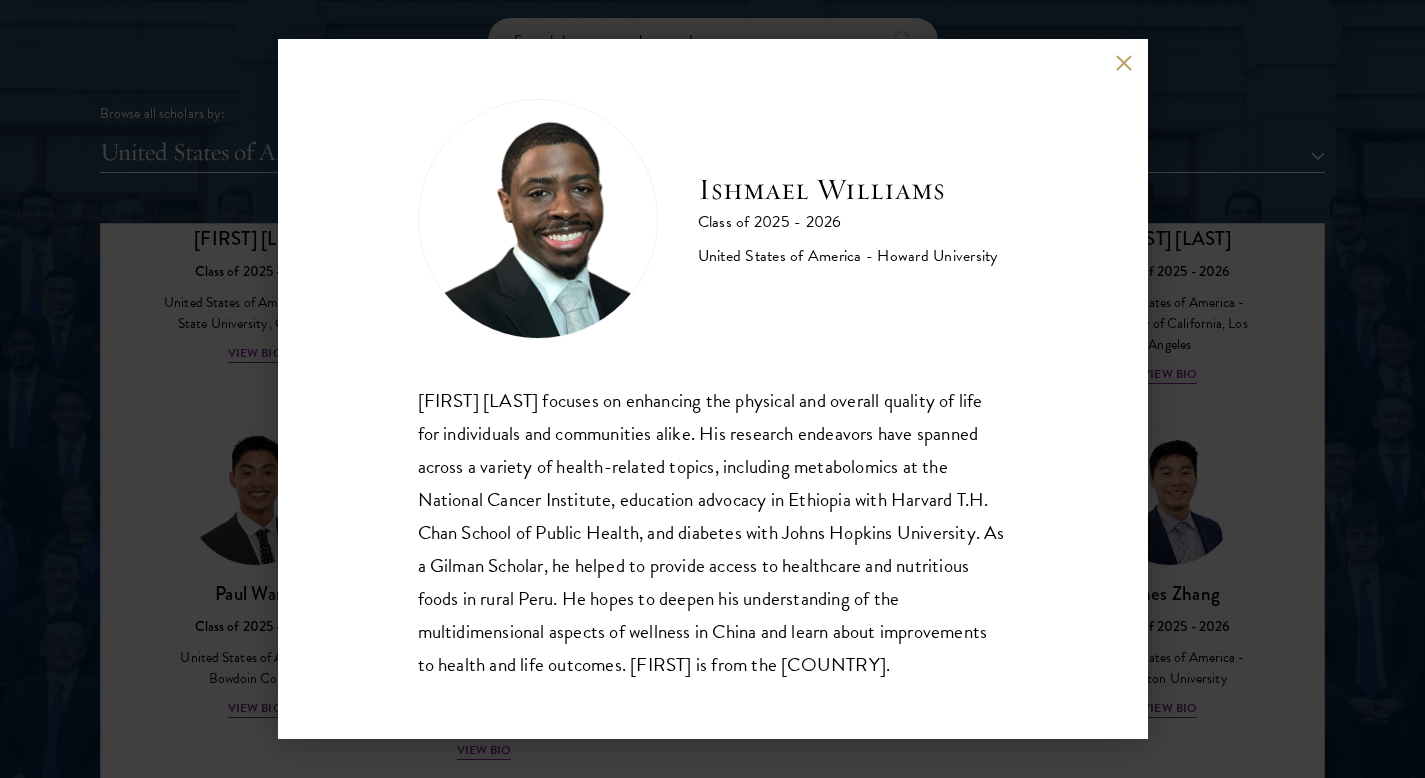 drag, startPoint x: 348, startPoint y: 380, endPoint x: 574, endPoint y: 708, distance: 398.32147 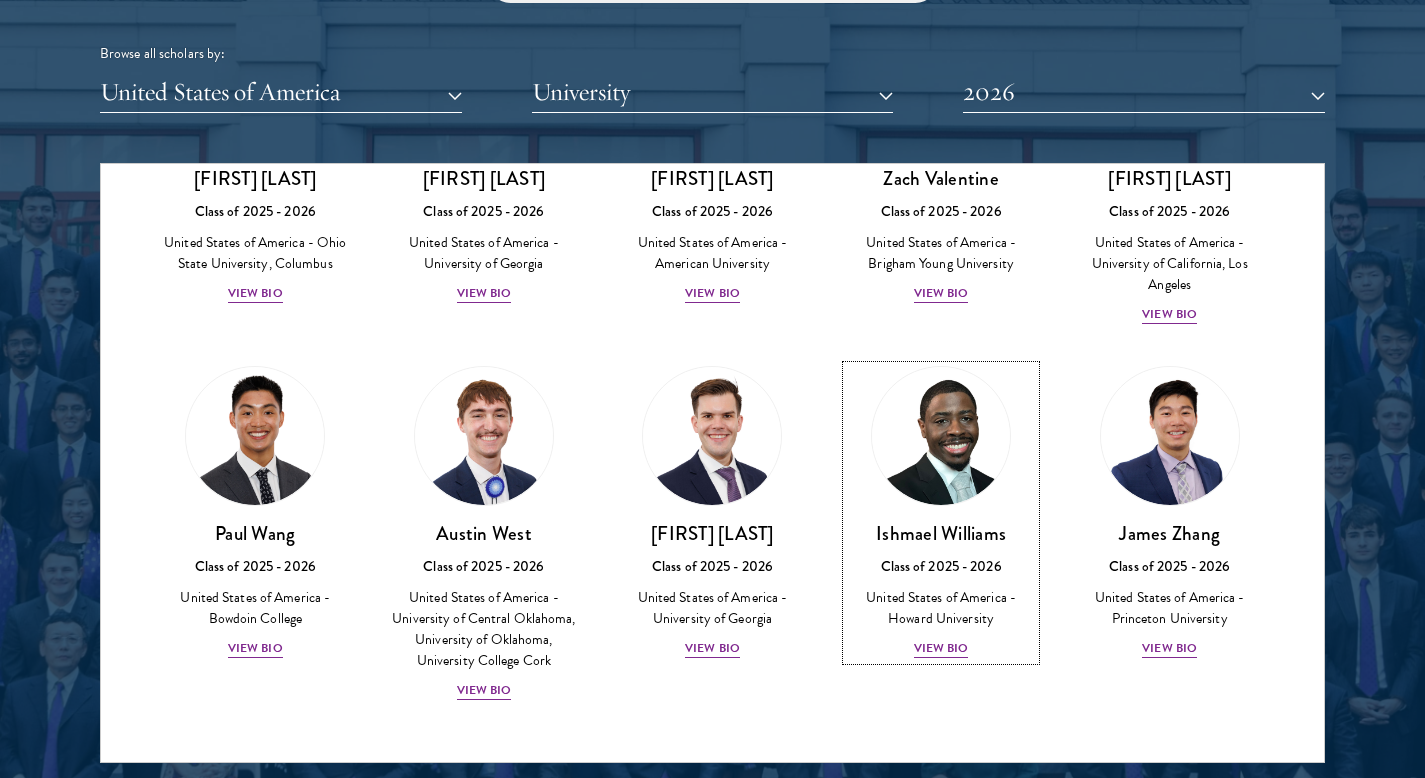 scroll, scrollTop: 2680, scrollLeft: 0, axis: vertical 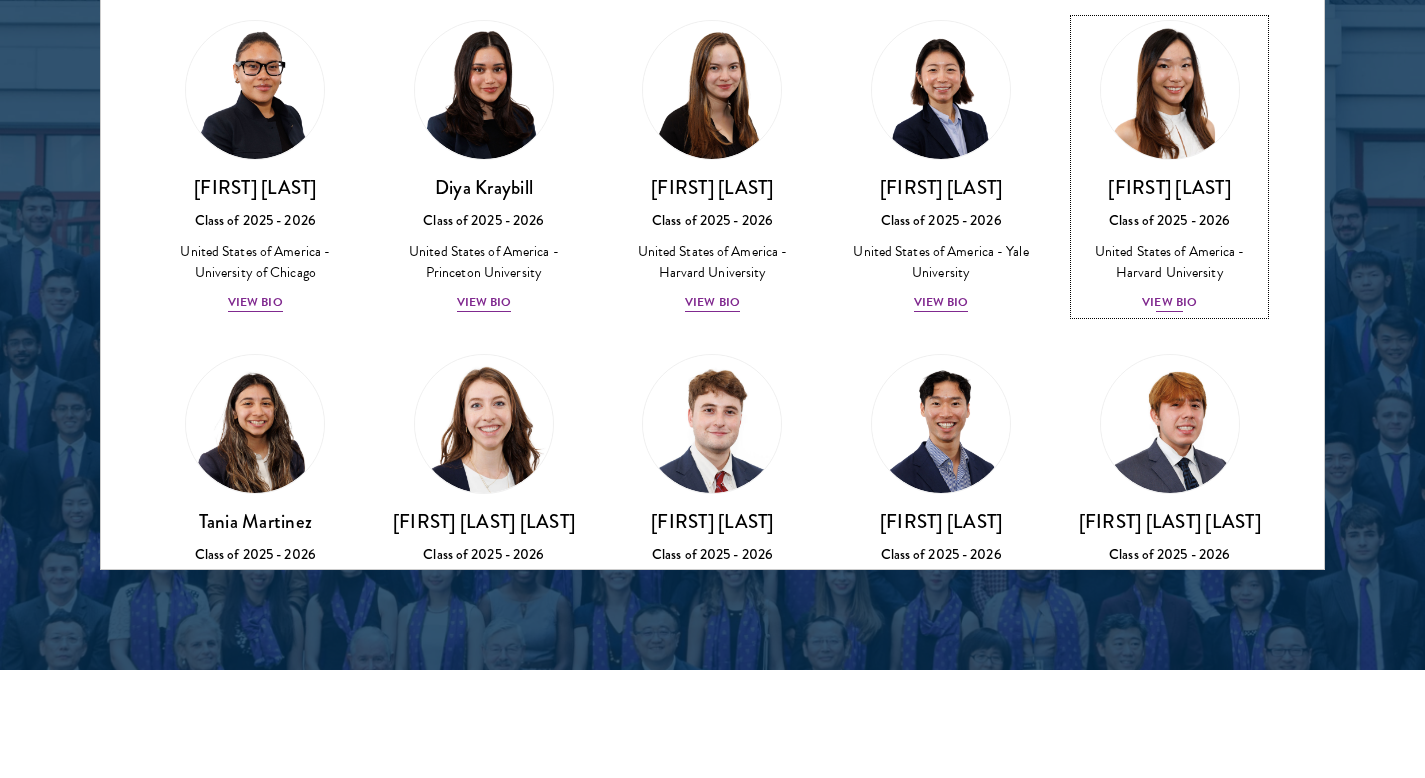 click on "Class of 2025 - 2026" at bounding box center [1169, 220] 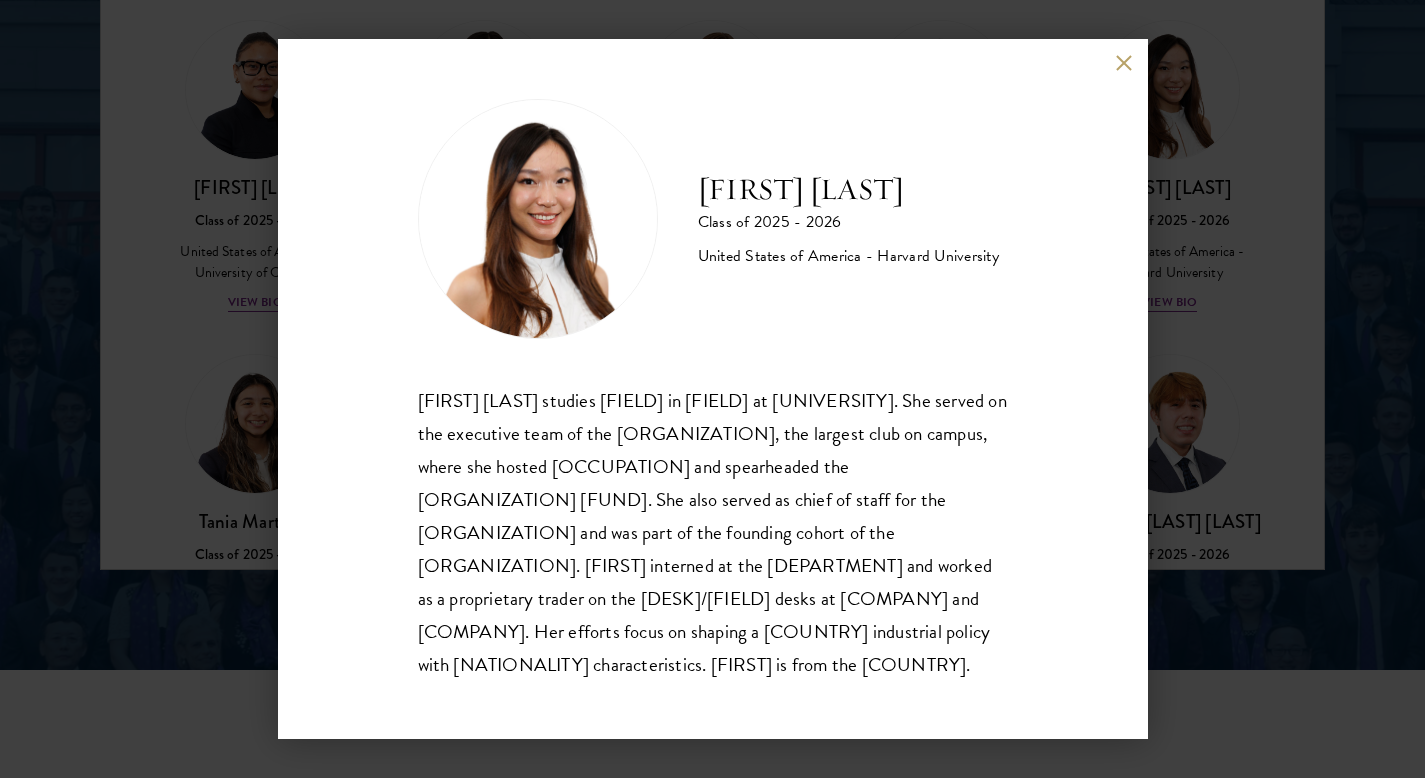 click on "Stephanie Lin
Class of 2025 - 2026
United States of America - Harvard University
Stephanie Lin studies Applied Mathematics in Economics at Harvard. She served on the executive team of the Institute of Politics, the largest club on campus, where she hosted economic policymakers and spearheaded the Institute of Politics One Fund. She also served as chief of staff for the Harvard Economics Review and was part of the founding cohort of the Harvard Economics Labs. Stephanie interned at the Department of Commerce and worked as a proprietary trader on the Macro/Econ desks at D.E. Shaw and PIMCO. Her efforts focus on shaping a U.S. industrial policy with American characteristics. Stephanie is from the United States." at bounding box center (713, 389) 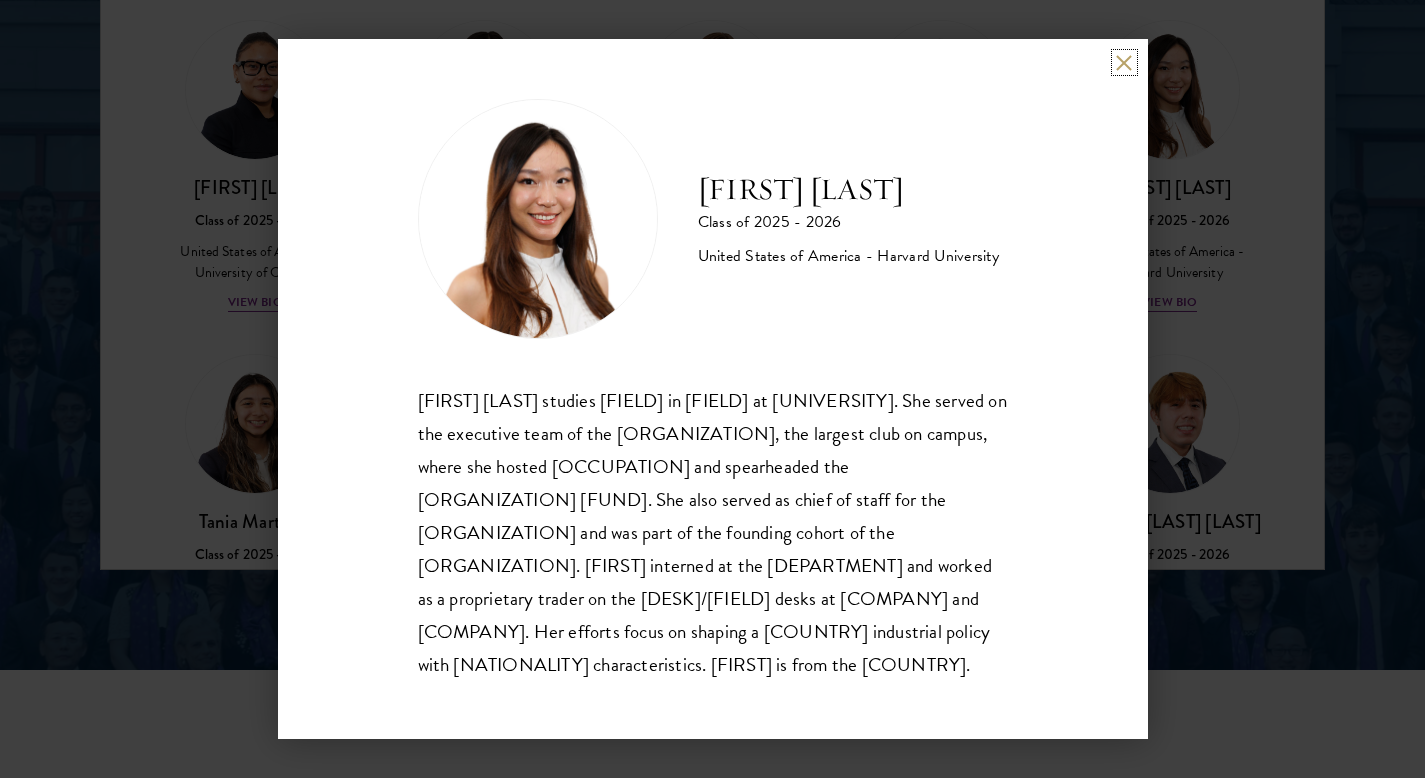 click at bounding box center (1124, 62) 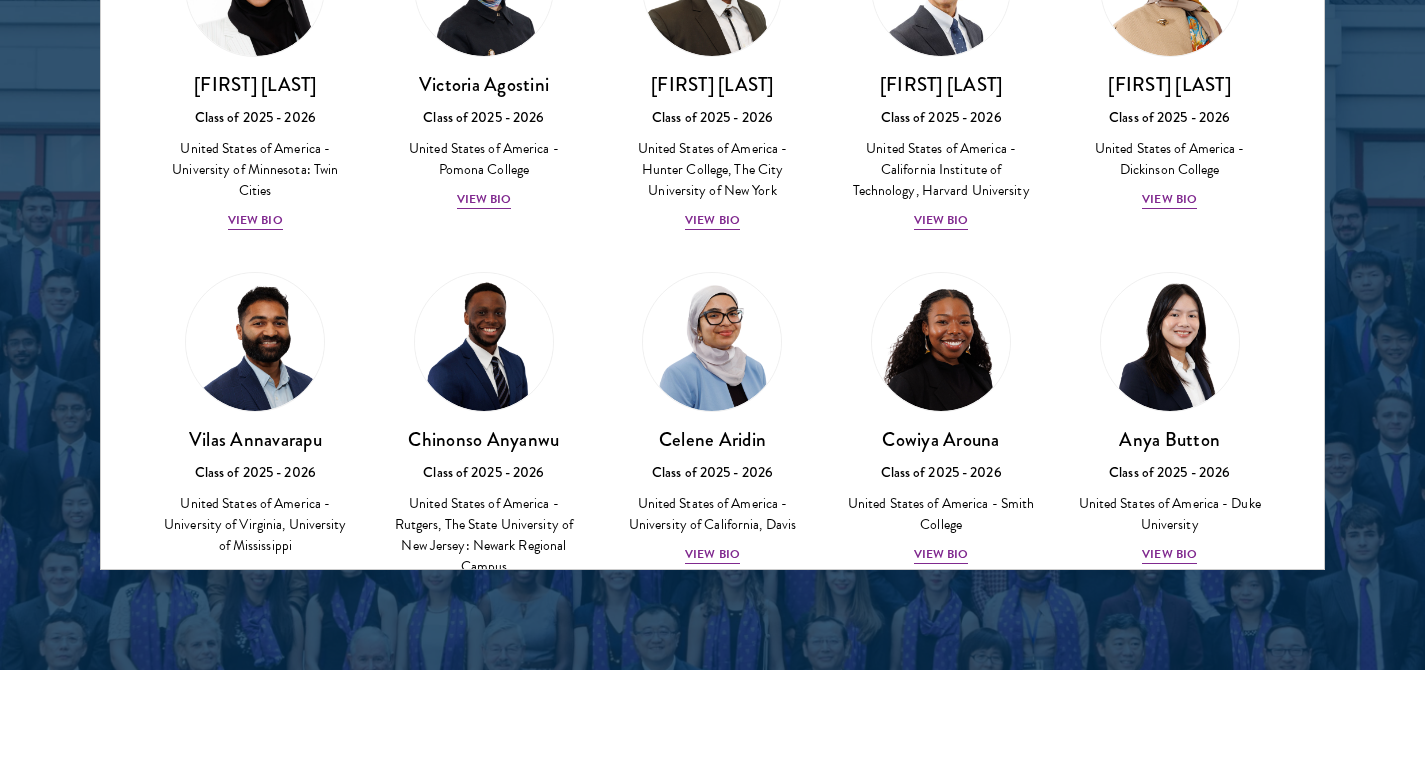scroll, scrollTop: 0, scrollLeft: 0, axis: both 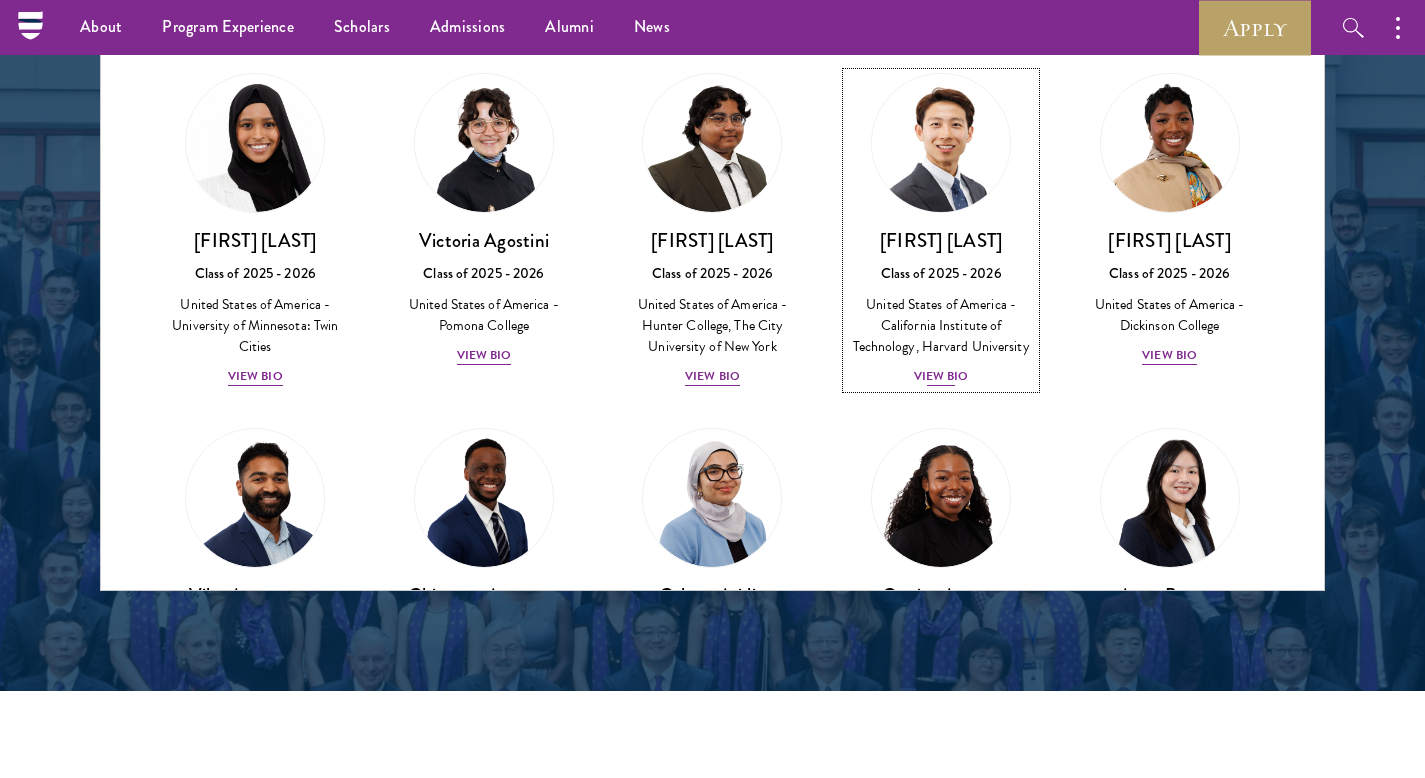 click on "United States of America - California Institute of Technology, Harvard University" at bounding box center (941, 325) 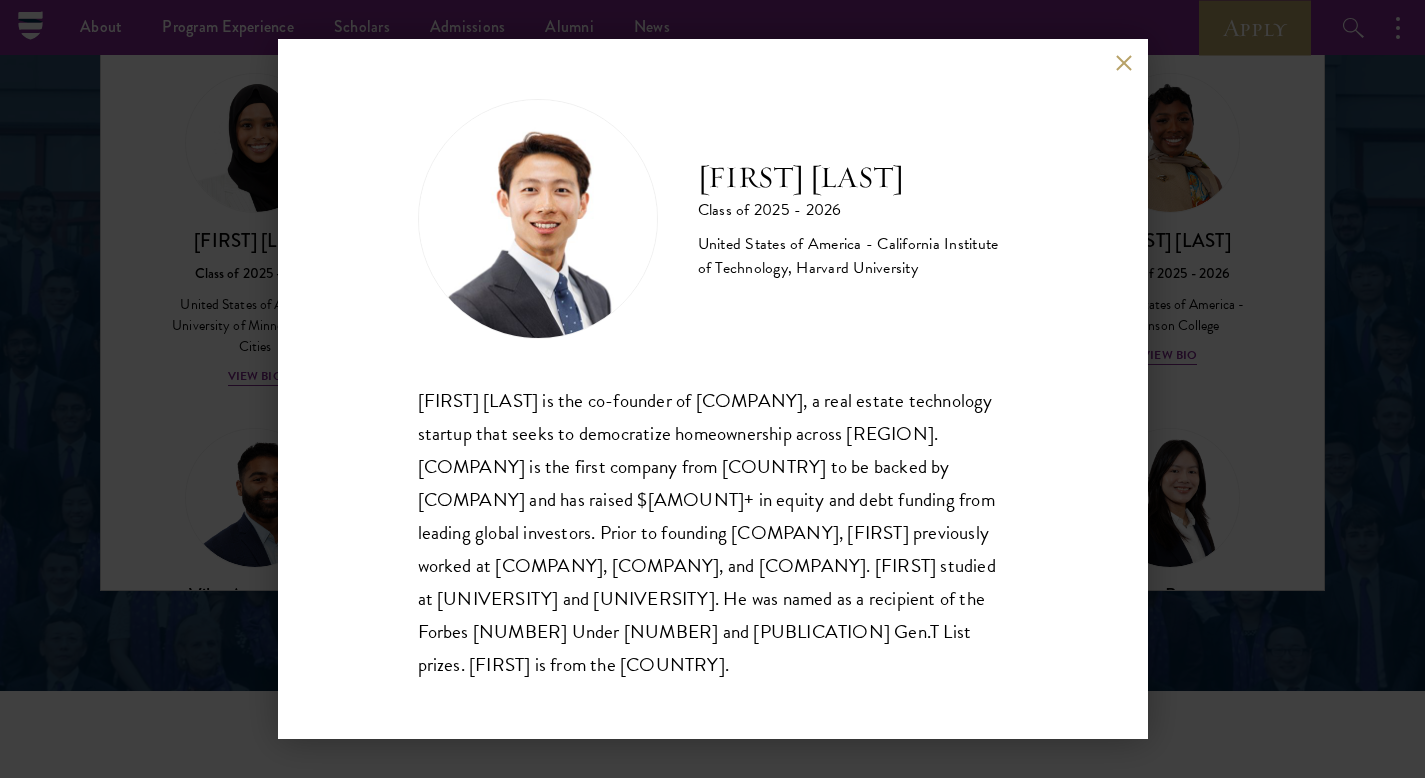 click on "Phillip An
Class of 2025 - 2026
United States of America - California Institute of Technology, Harvard University
Guangning (Phillip) An is the co-founder of Homebase, a real estate technology startup that seeks to democratize homeownership across Southeast Asia. Homebase is the first company from Vietnam to be backed by Y Combinator and has raised $50m+ in equity and debt funding from leading global investors. Prior to founding Homebase, Phillip previously worked at Goldman Sachs, LinkedIn, and McKinsey. Phillip studied at Harvard University and California Institute of Technology. He was named as a recipient of the Forbes 30 Under 30 and Tatler Gen.T List prizes. Phillip is from the United States." at bounding box center [713, 389] 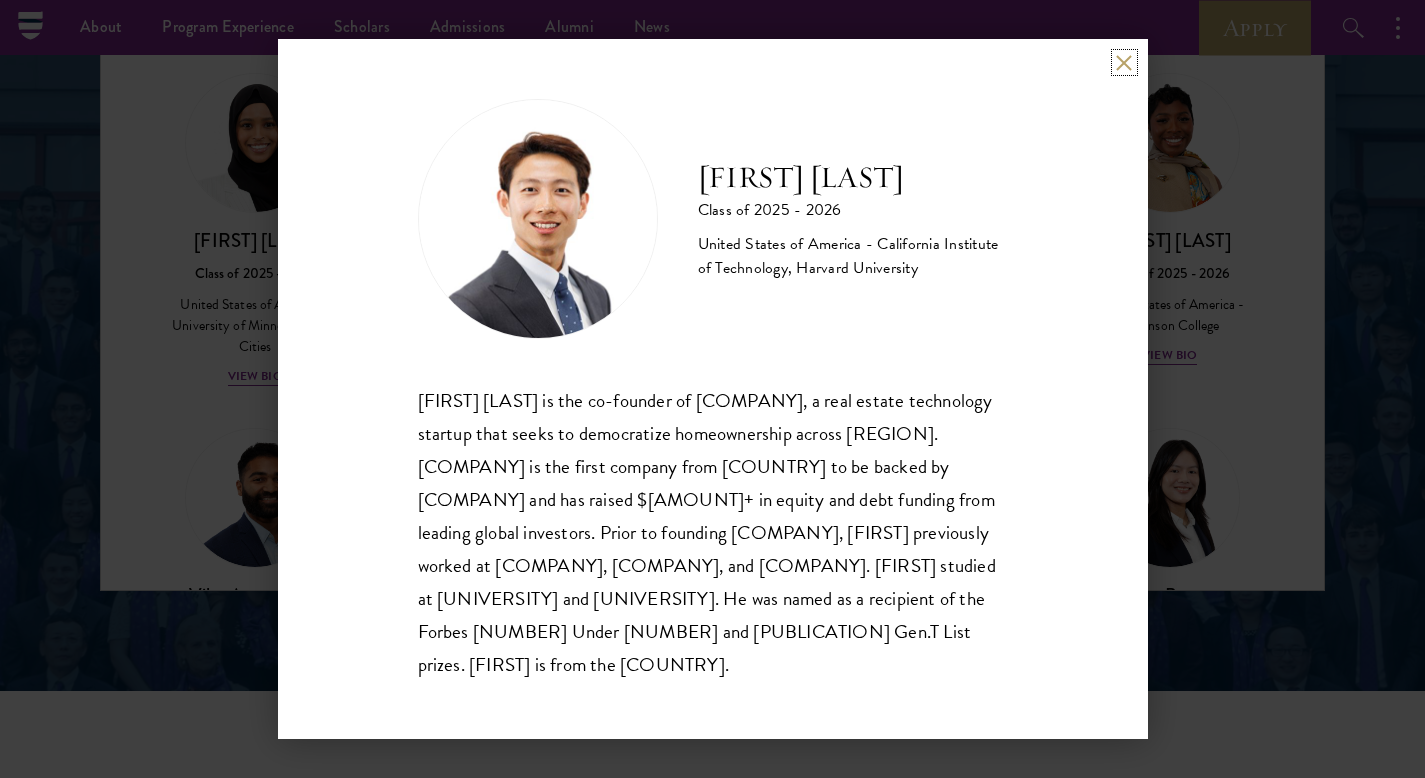 click at bounding box center (1124, 62) 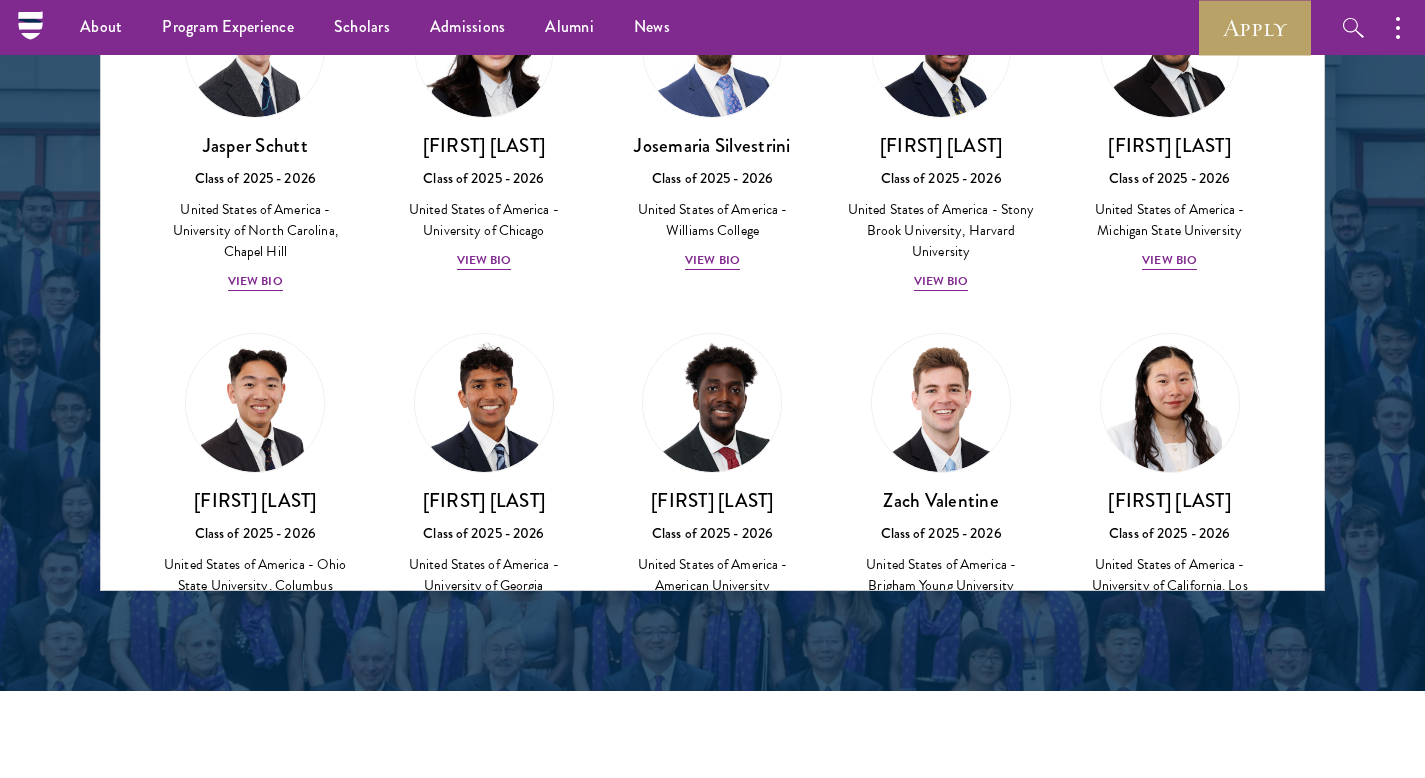 scroll, scrollTop: 3471, scrollLeft: 0, axis: vertical 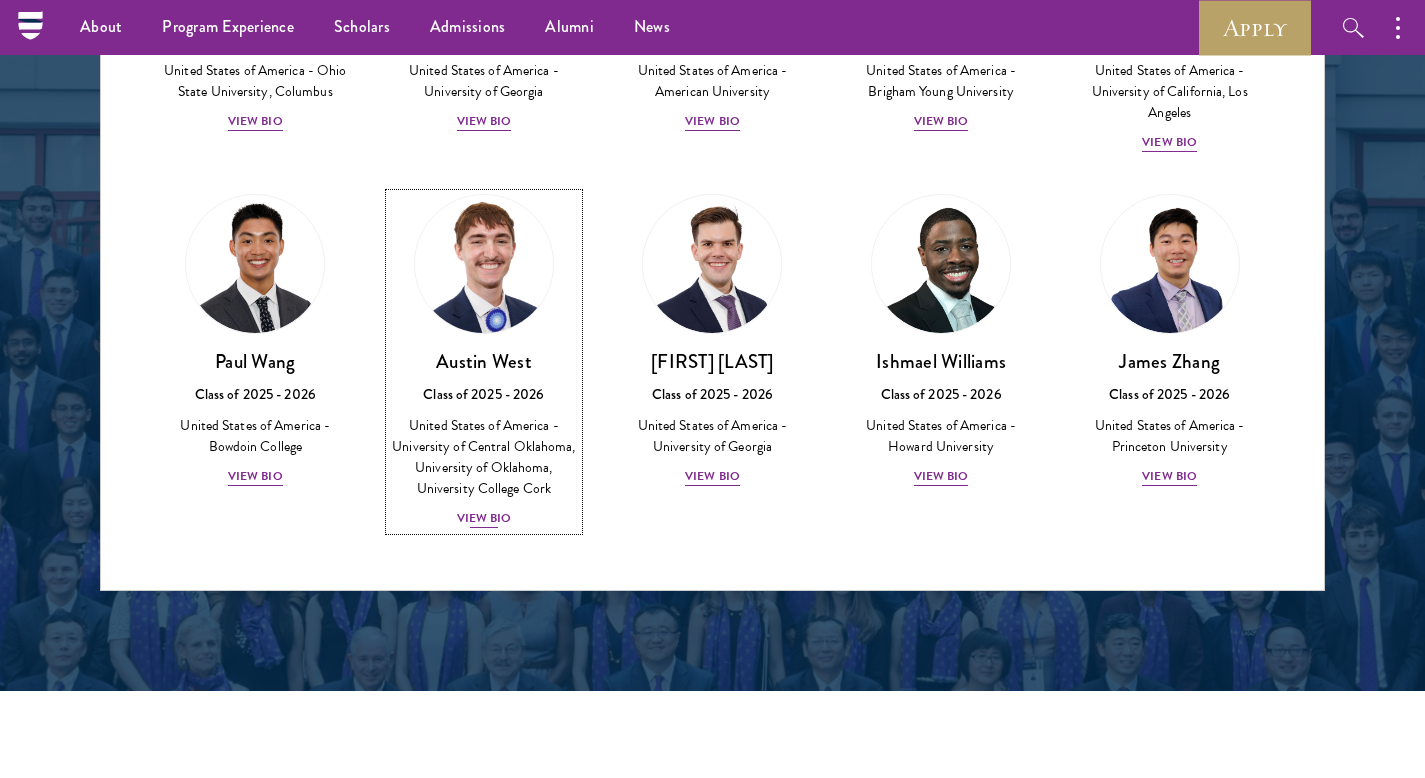 click on "United States of America - University of Central Oklahoma, University of Oklahoma, University College Cork" at bounding box center [484, 457] 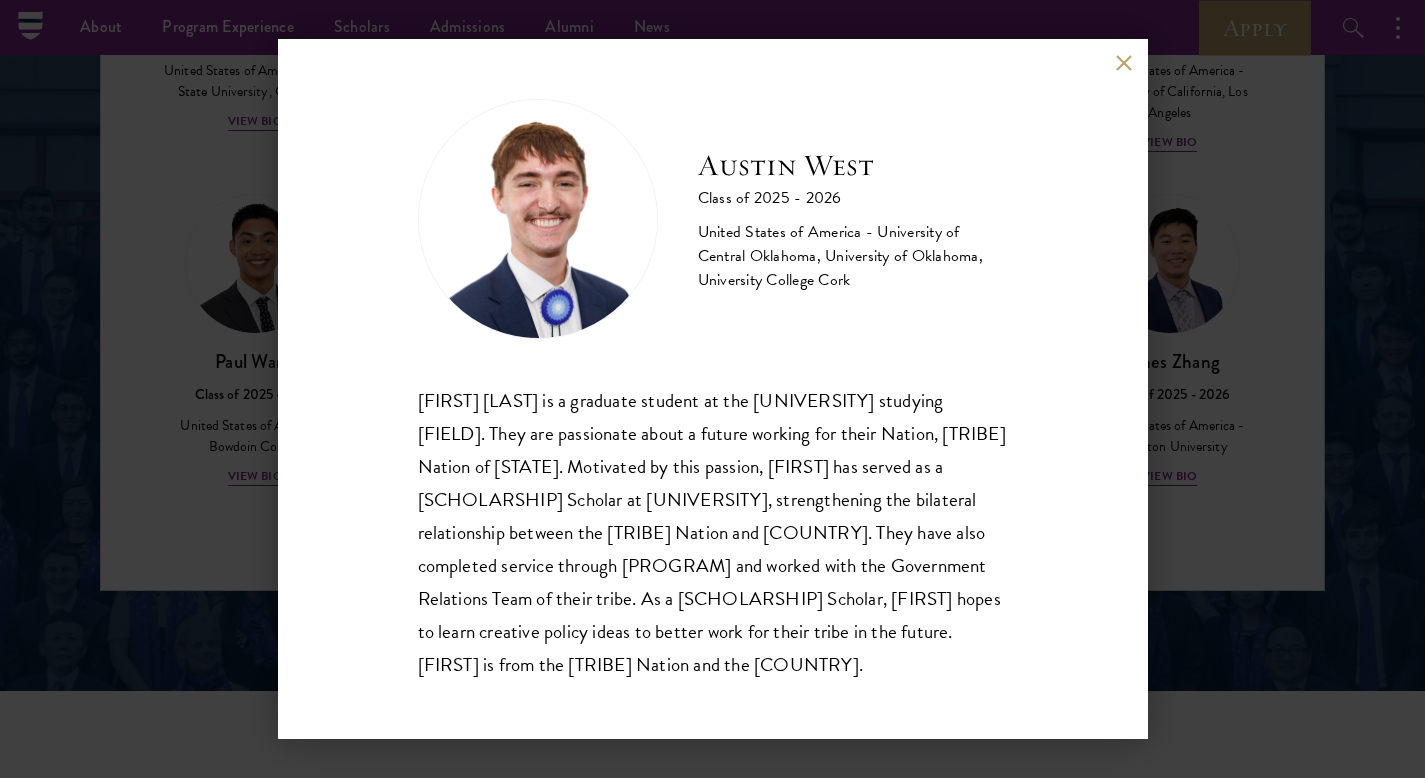 scroll, scrollTop: 35, scrollLeft: 0, axis: vertical 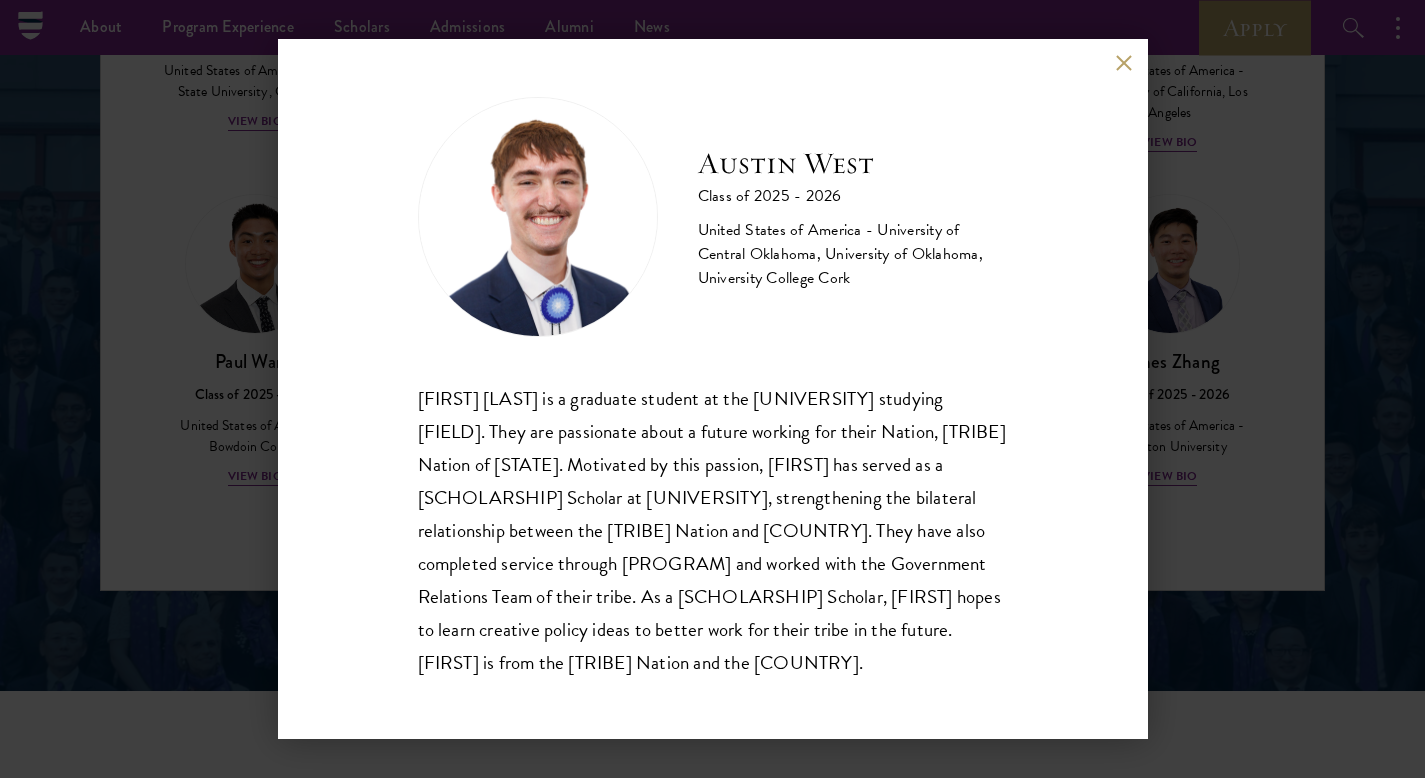 click at bounding box center [1124, 62] 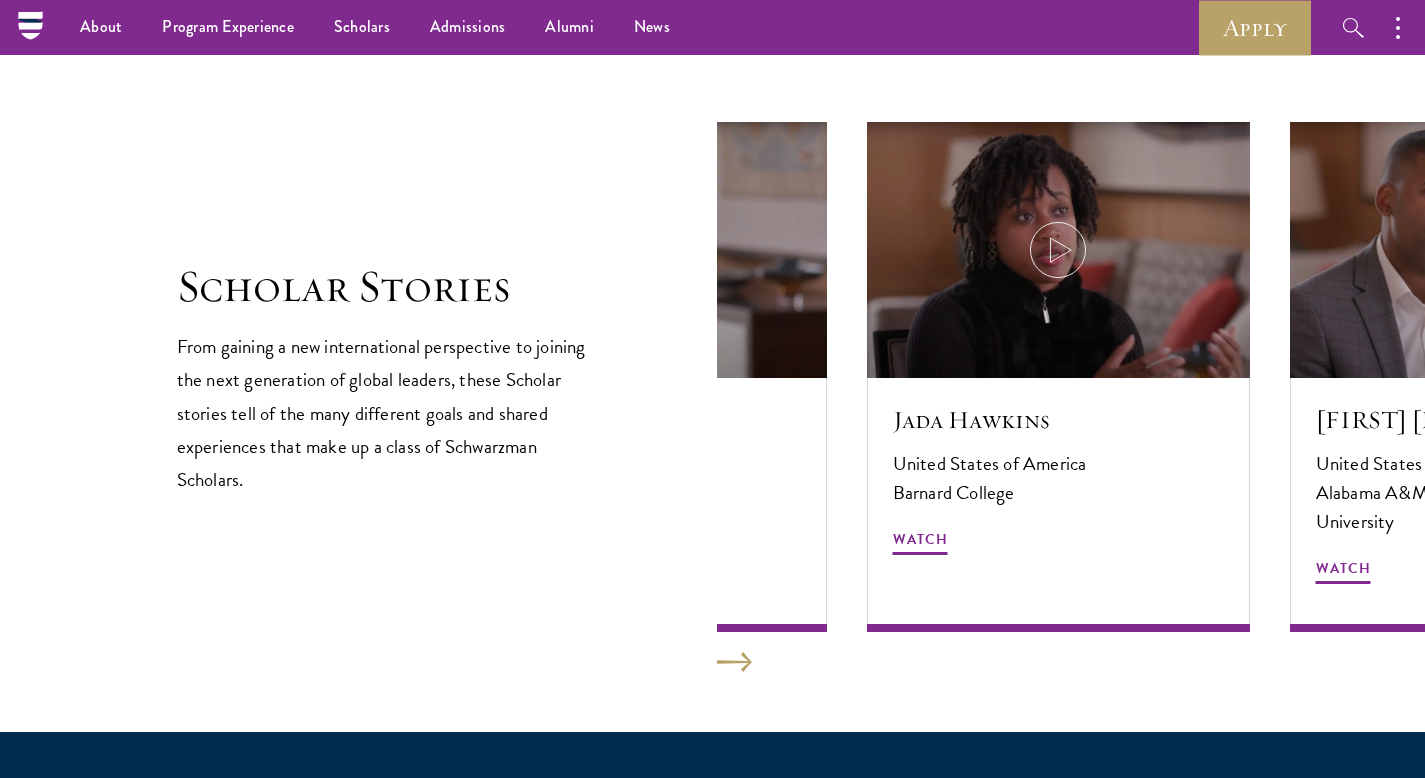 scroll, scrollTop: 3615, scrollLeft: 0, axis: vertical 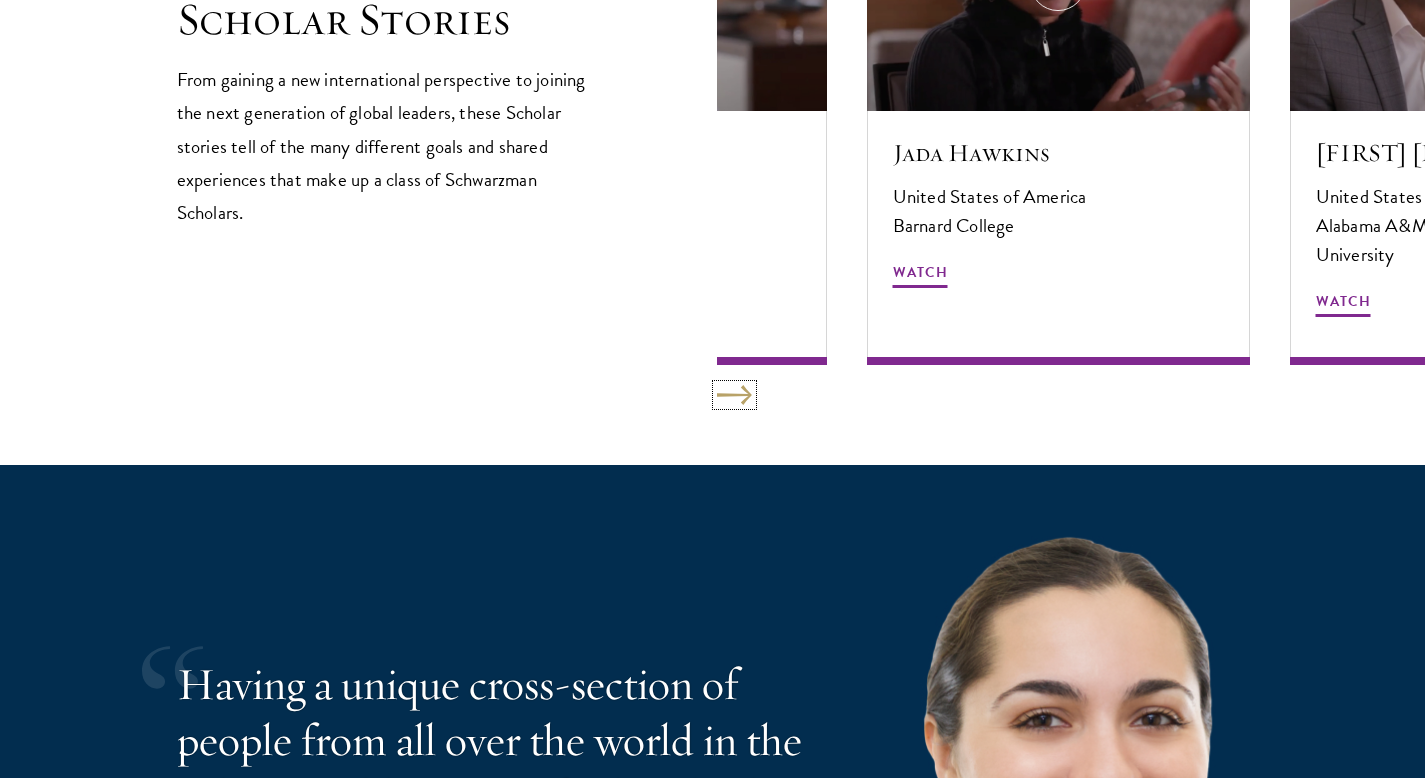 click at bounding box center [734, 395] 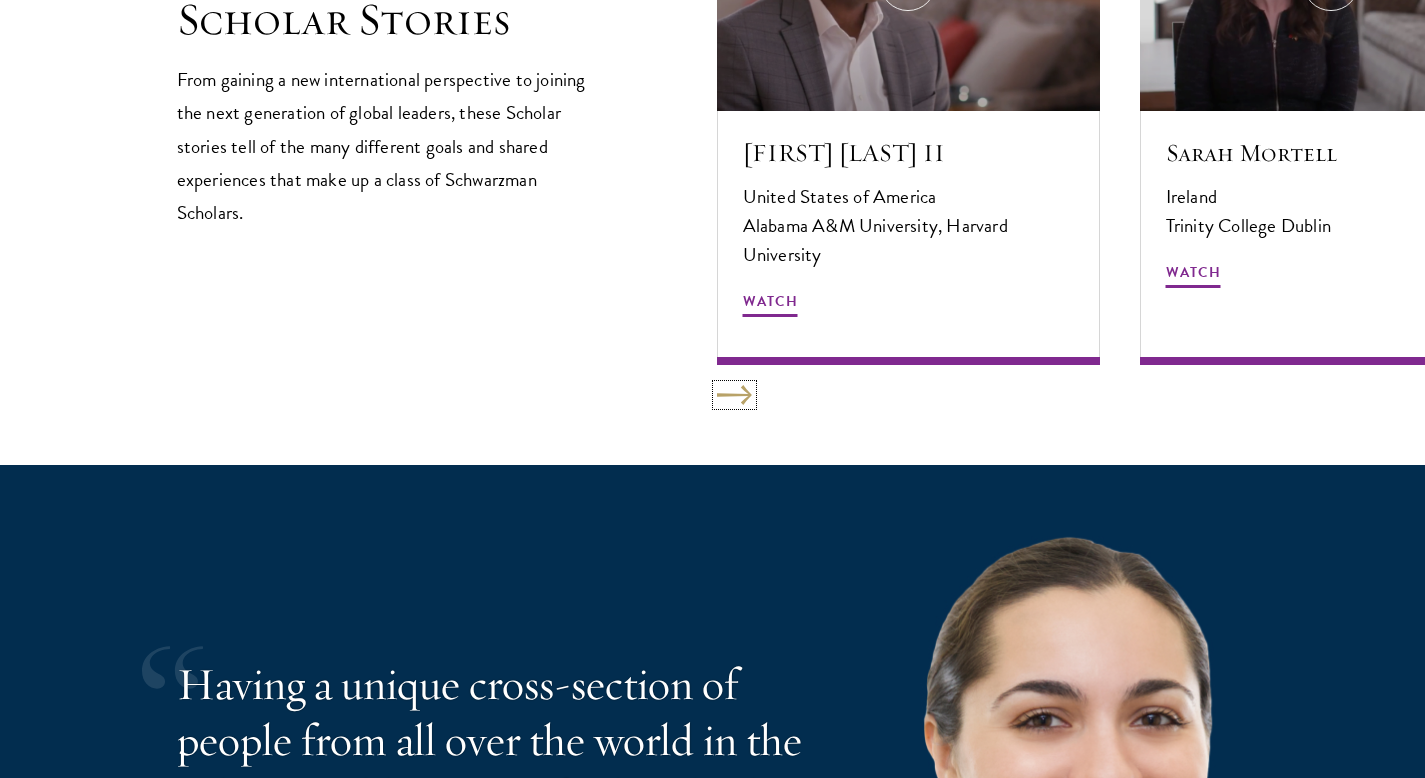 click at bounding box center (734, 395) 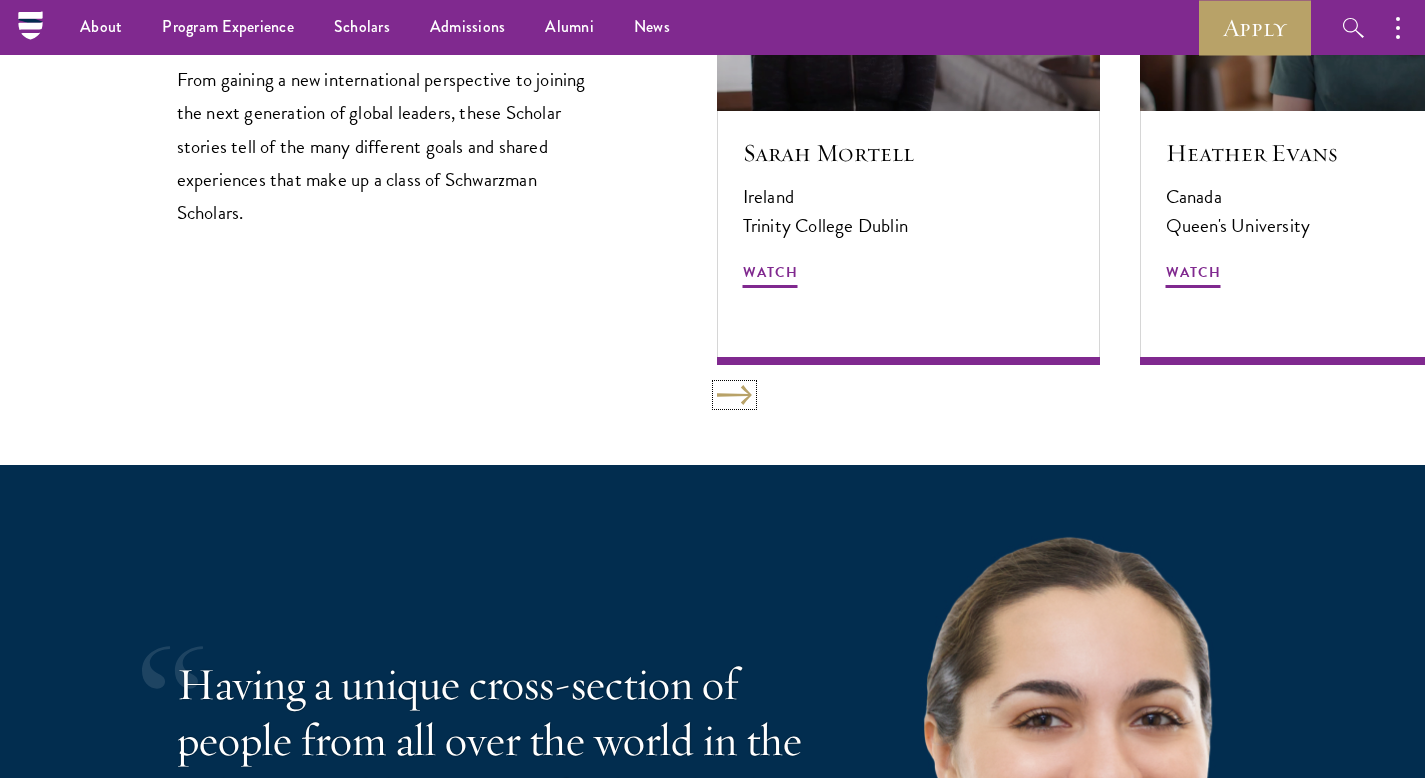 scroll, scrollTop: 3378, scrollLeft: 0, axis: vertical 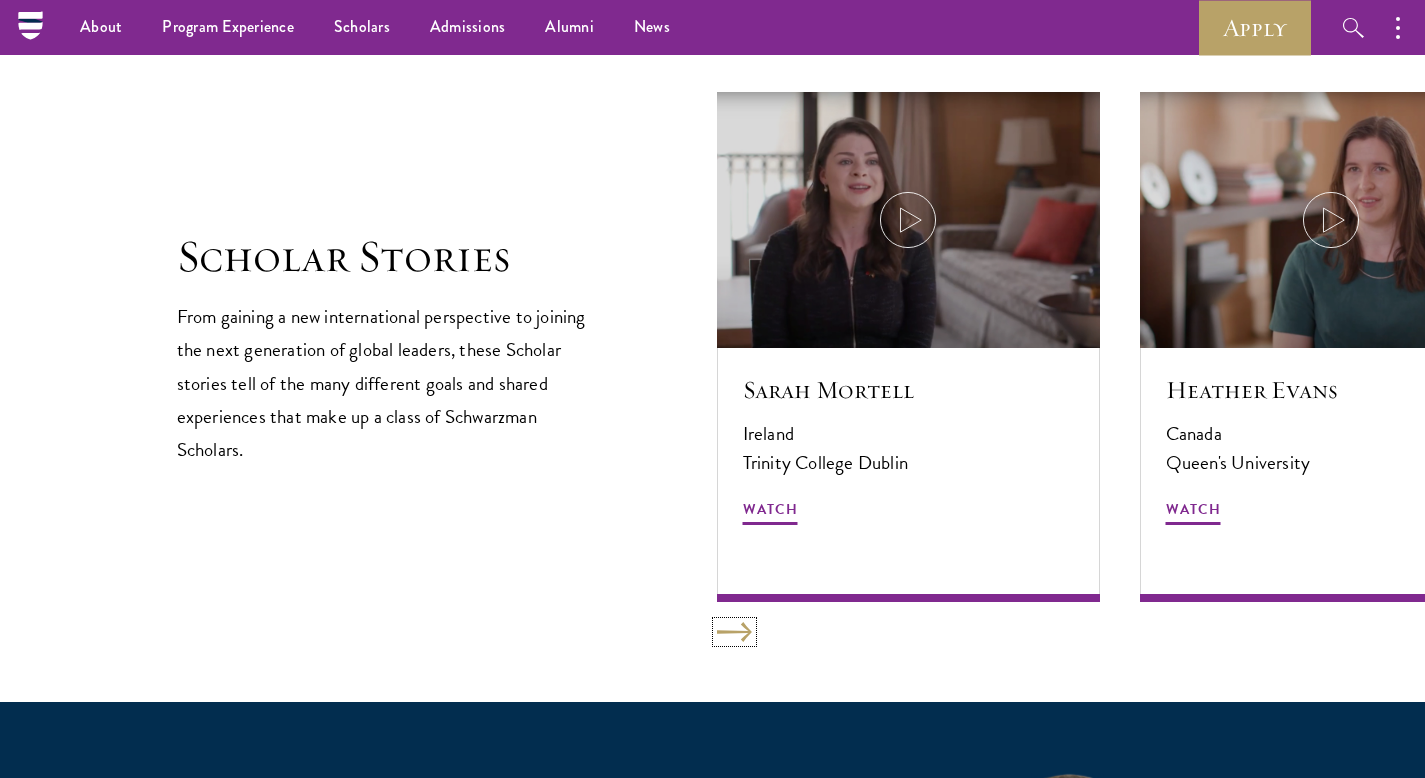 click at bounding box center (734, 632) 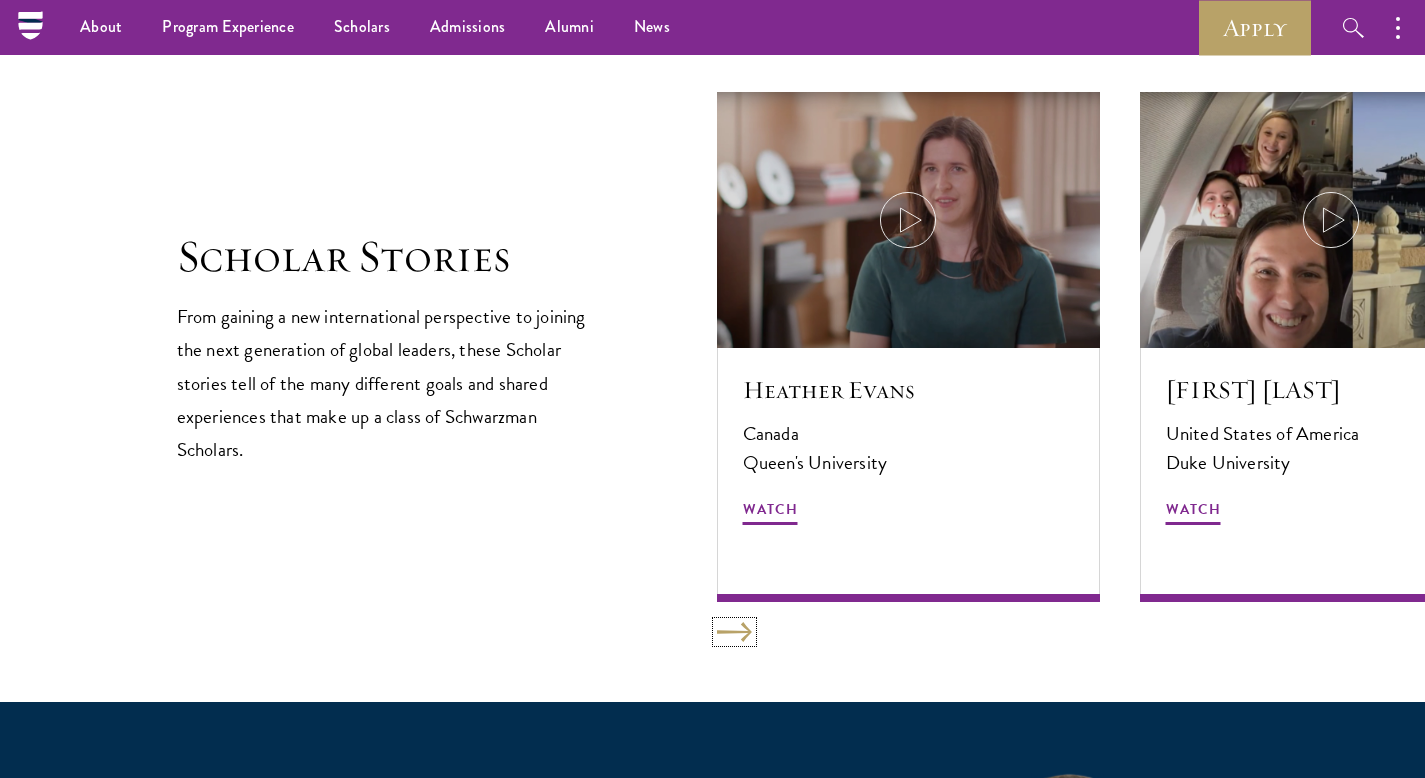 click at bounding box center [734, 632] 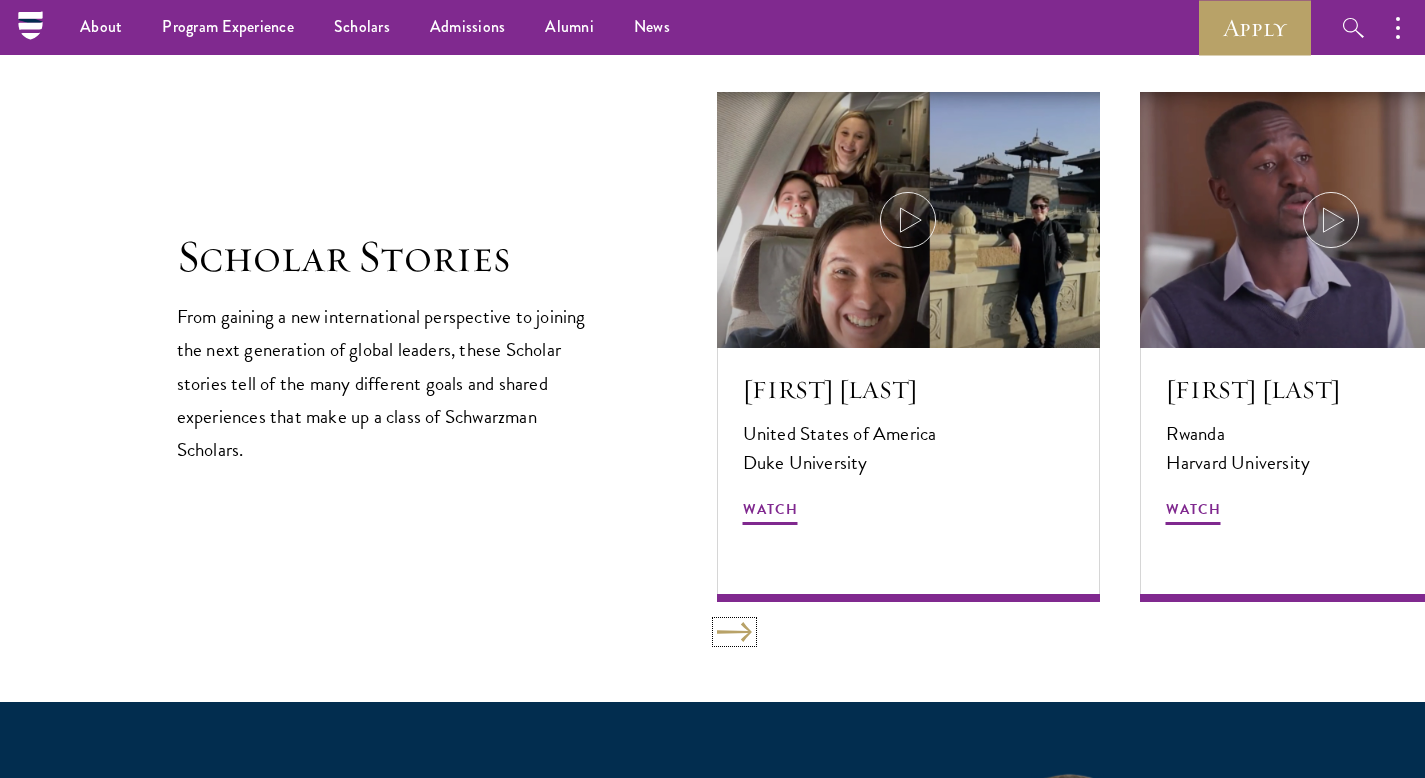 click at bounding box center [734, 632] 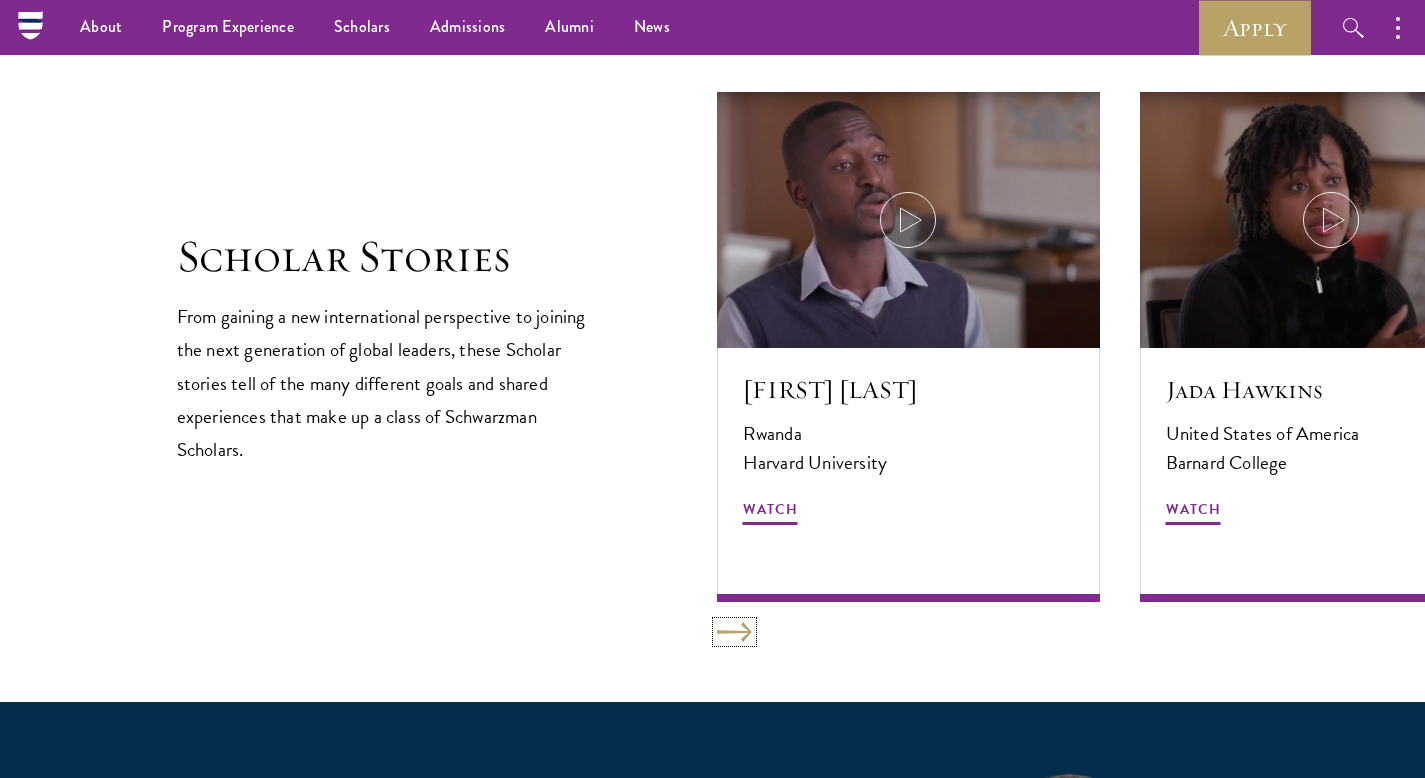 click at bounding box center [734, 632] 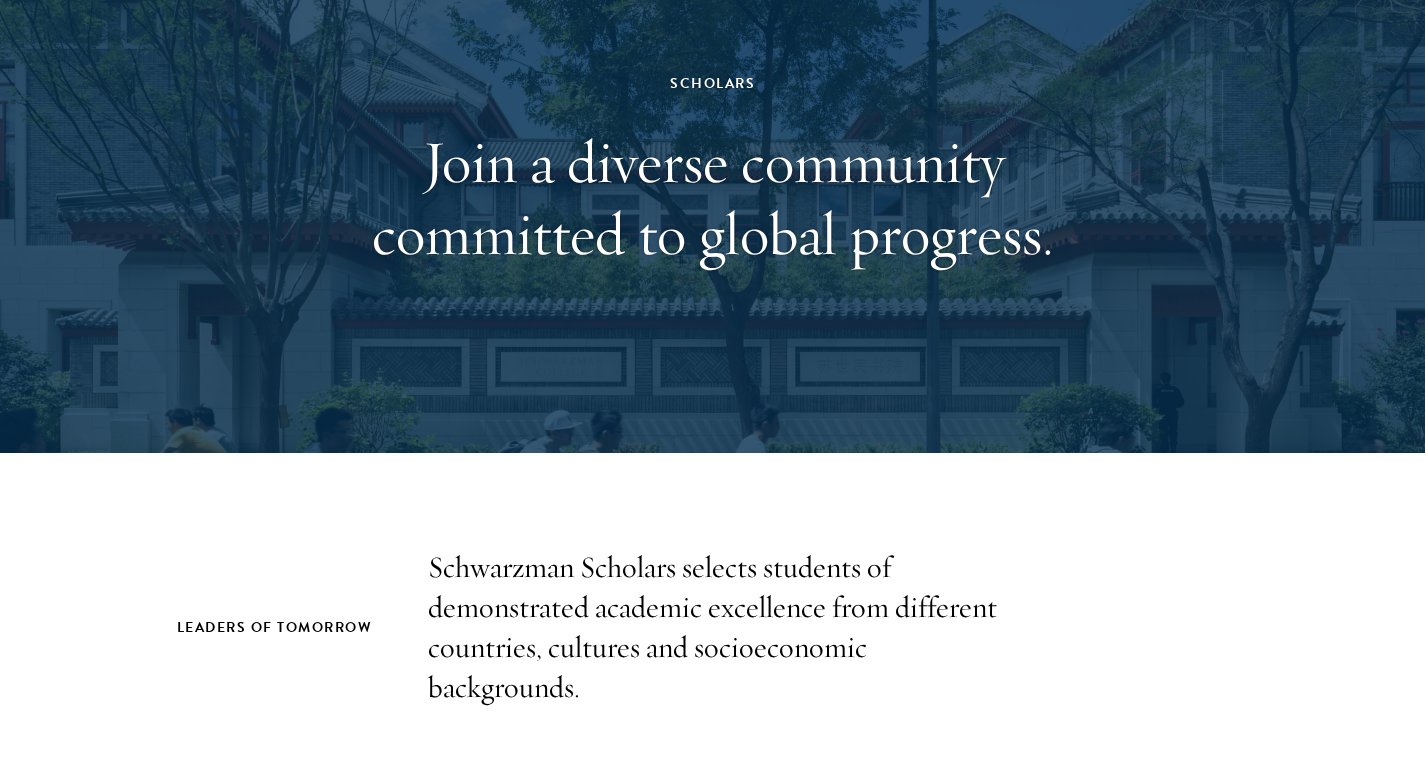 scroll, scrollTop: 0, scrollLeft: 0, axis: both 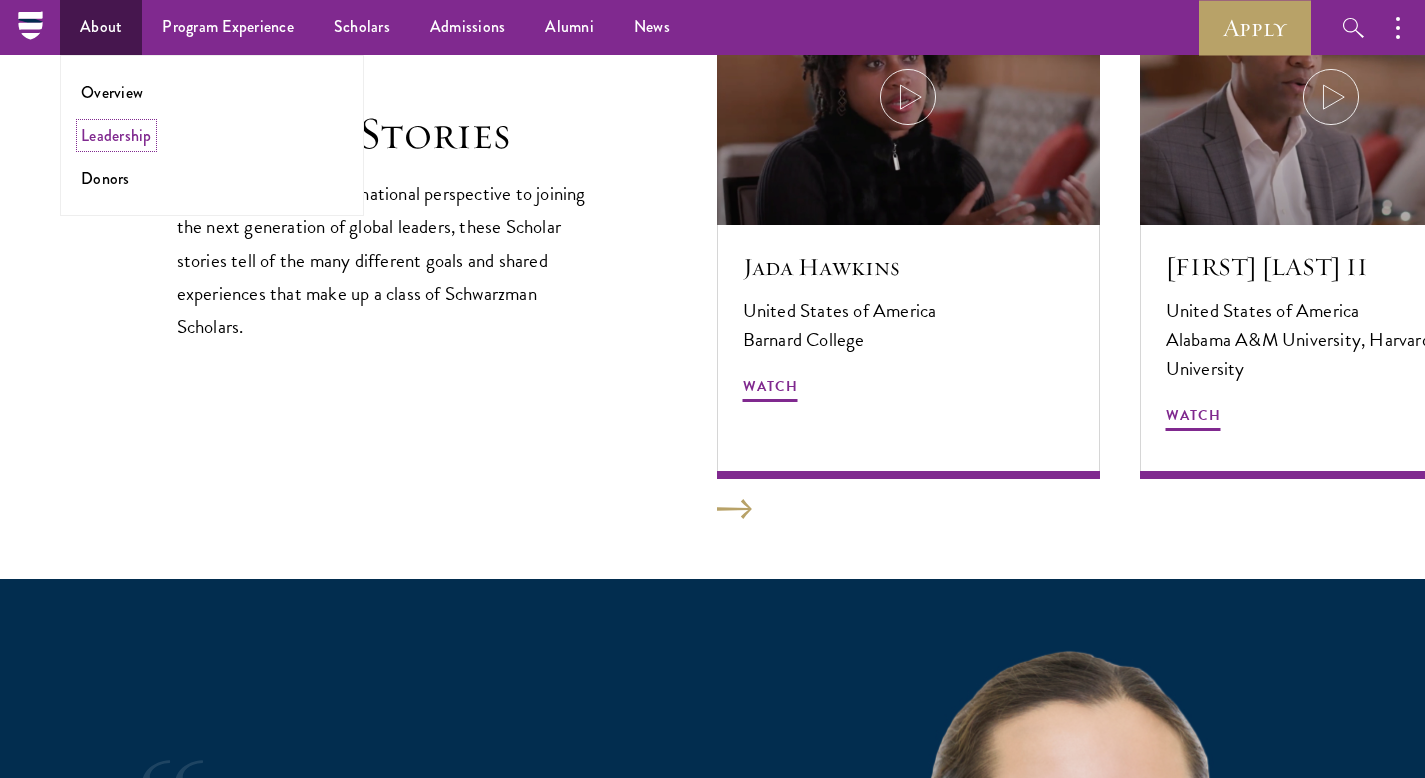 click on "Leadership" at bounding box center (116, 135) 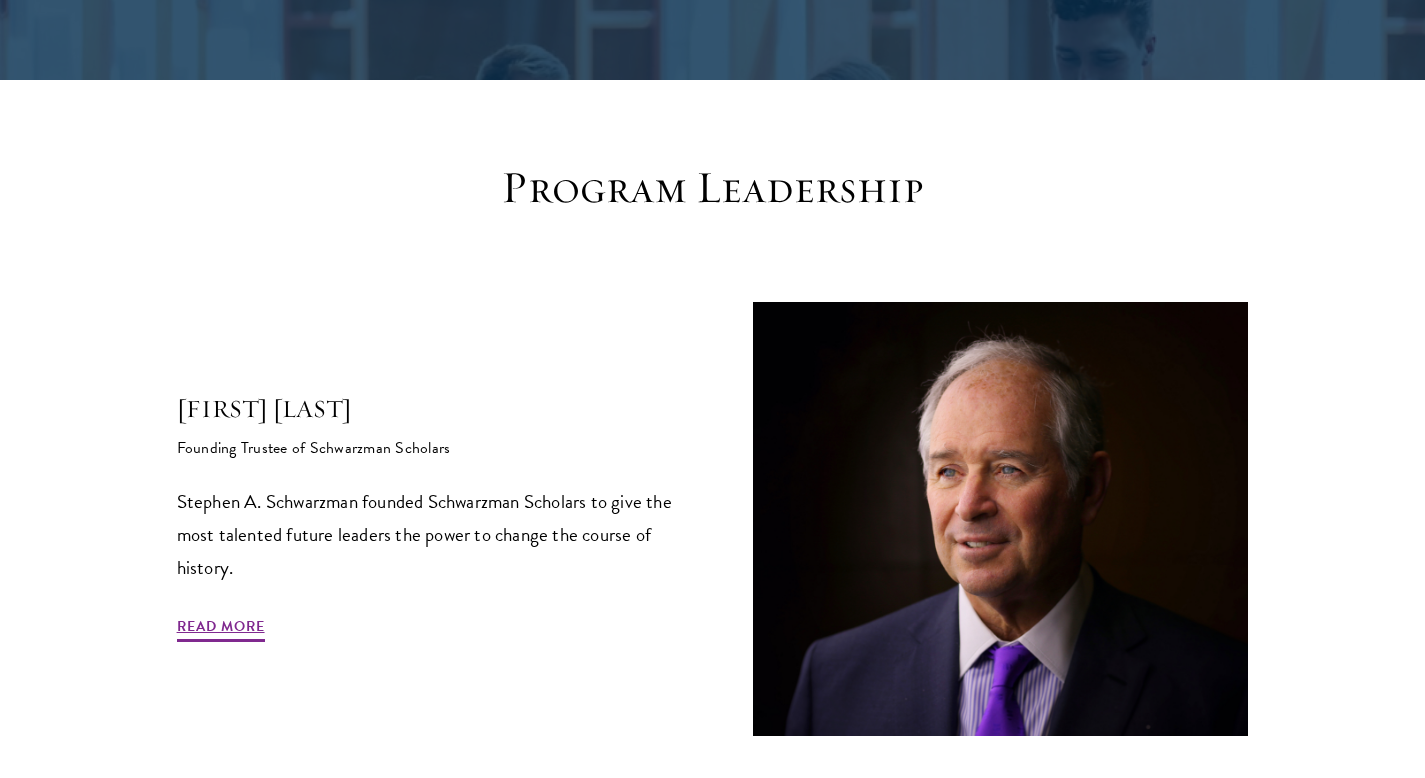 scroll, scrollTop: 596, scrollLeft: 0, axis: vertical 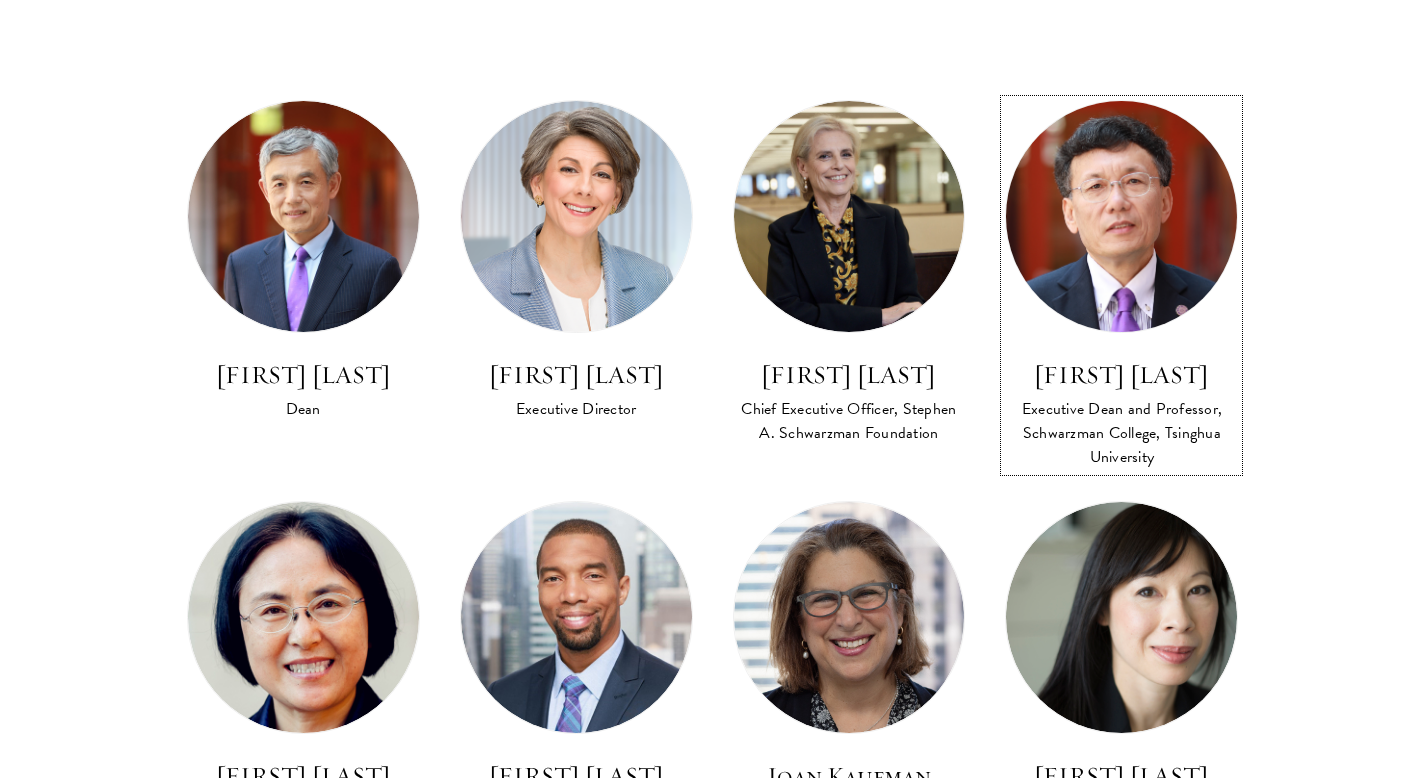 click on "[FIRST] [LAST]
Executive Dean and Professor, Schwarzman College, Tsinghua University" at bounding box center [1121, 286] 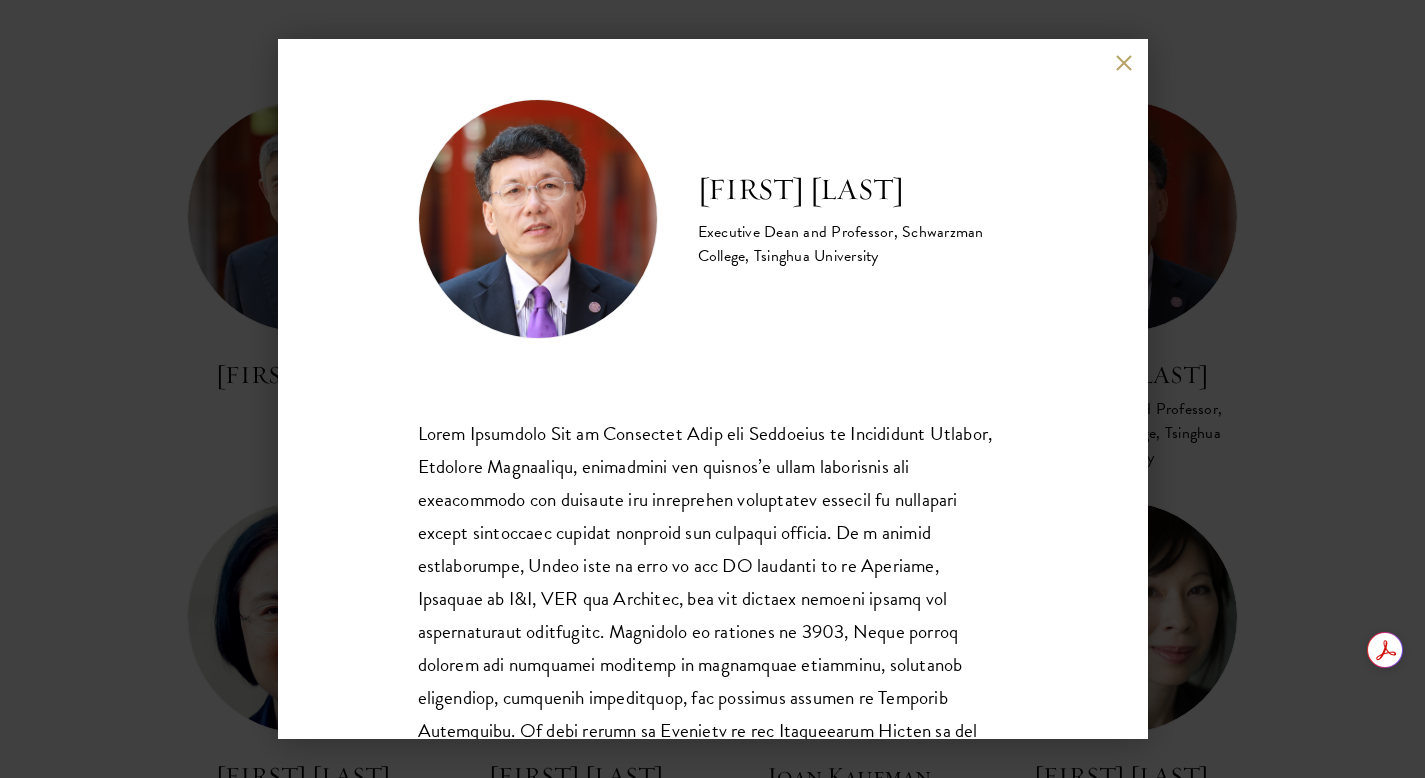 scroll, scrollTop: 236, scrollLeft: 0, axis: vertical 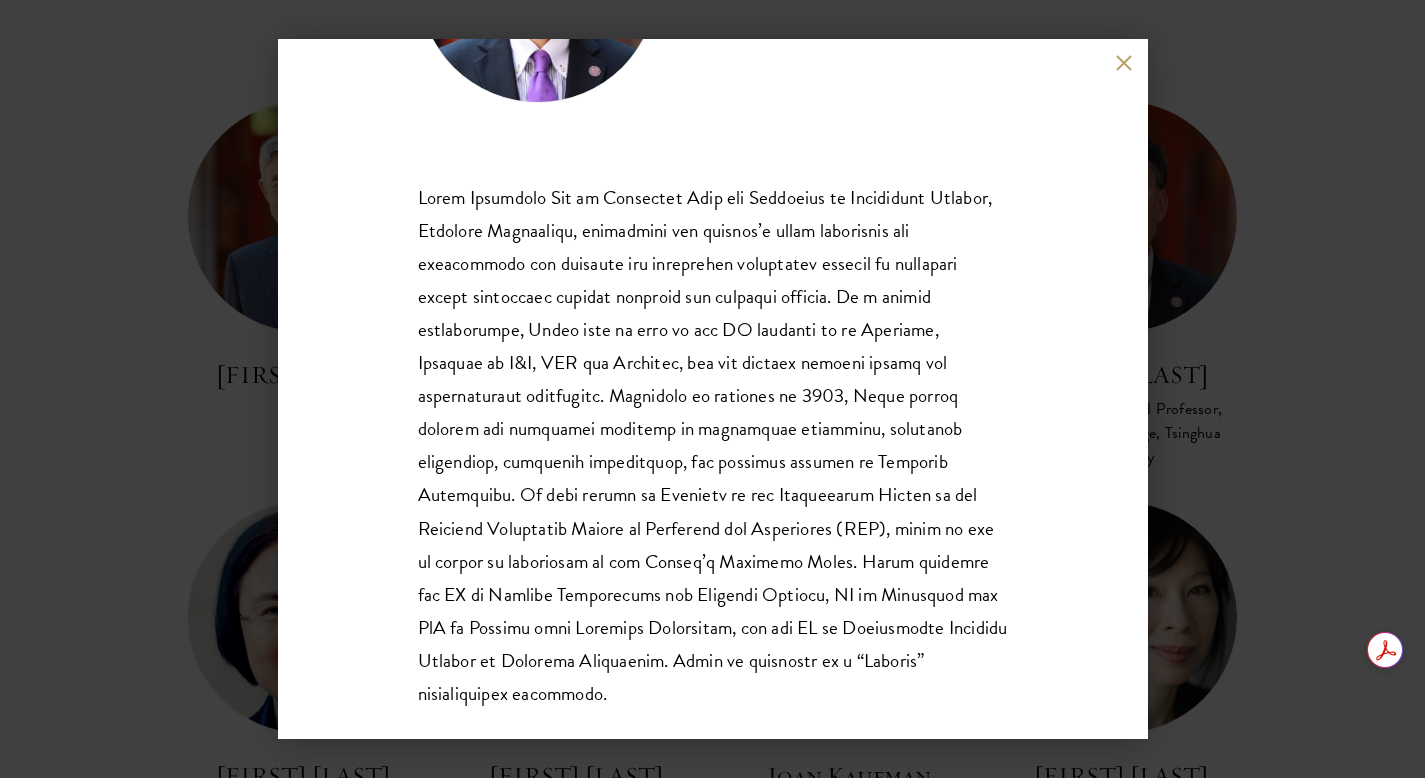 click on "David Q. Pan
Executive Dean and Professor, Schwarzman College, Tsinghua University" at bounding box center (712, 389) 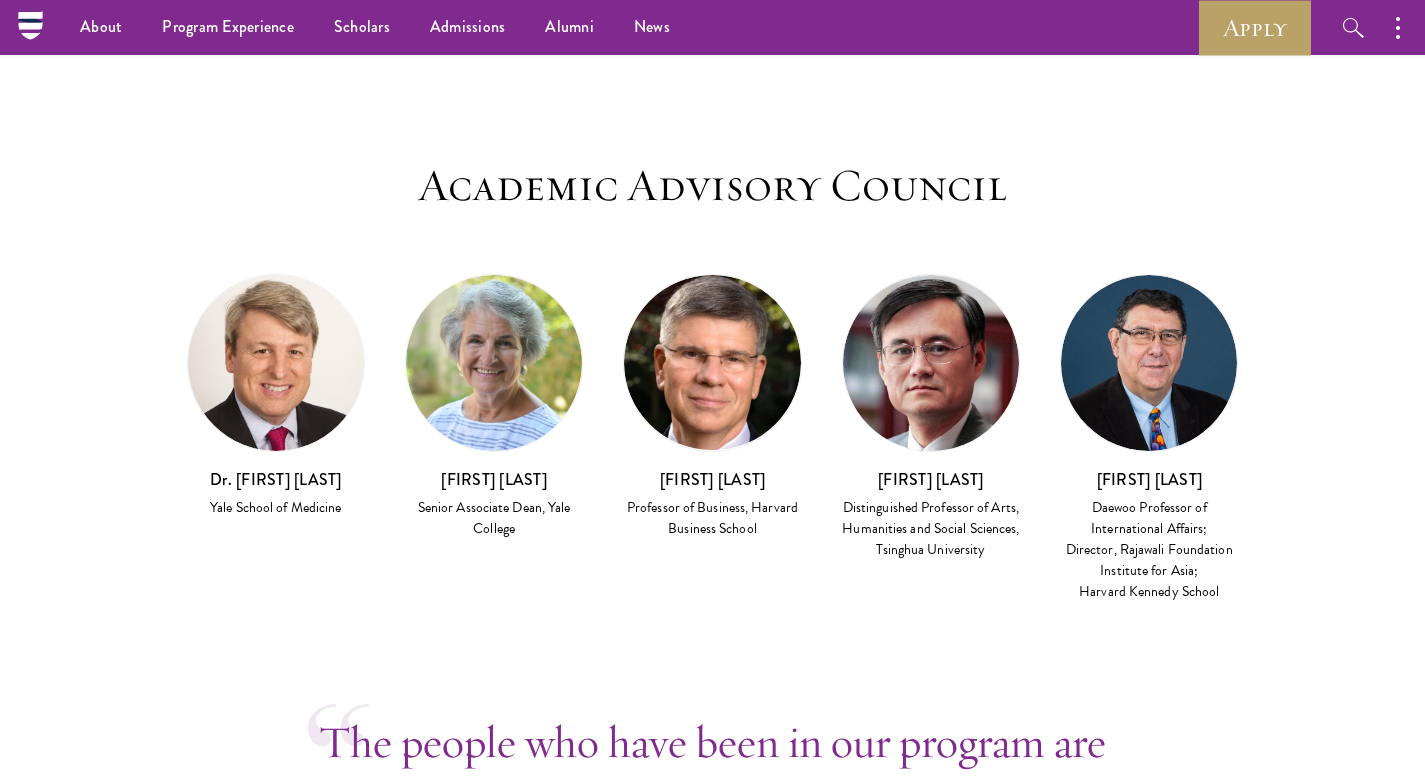 scroll, scrollTop: 5137, scrollLeft: 0, axis: vertical 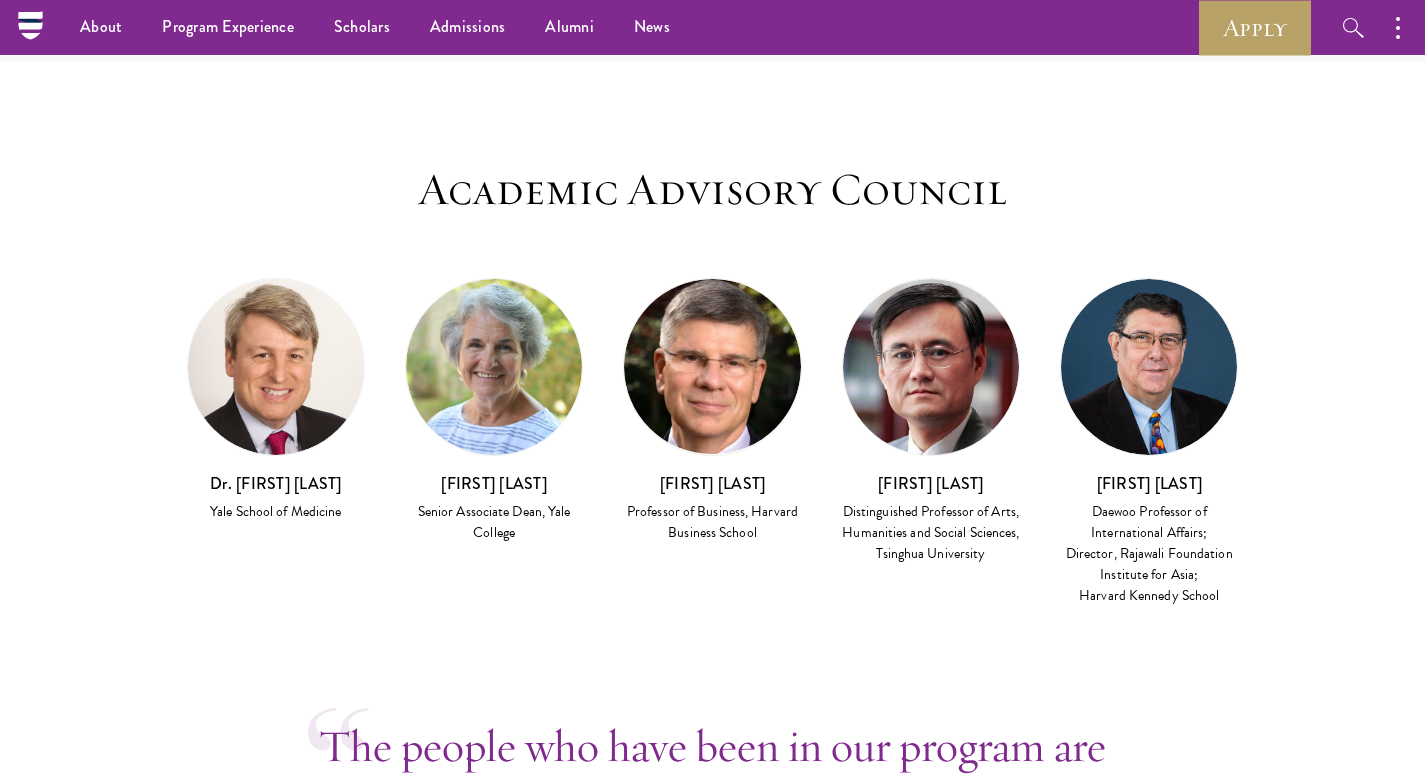 click at bounding box center (494, 367) 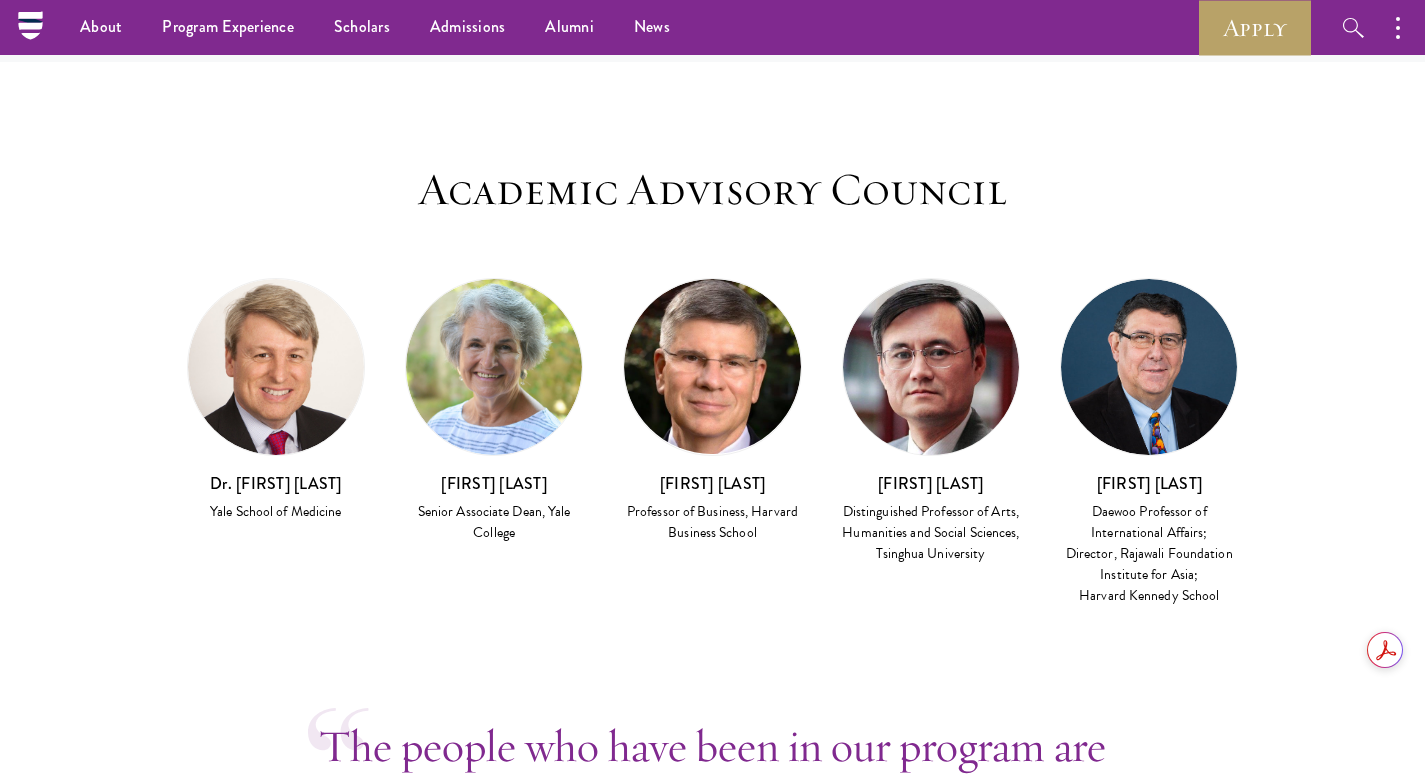 click at bounding box center [494, 367] 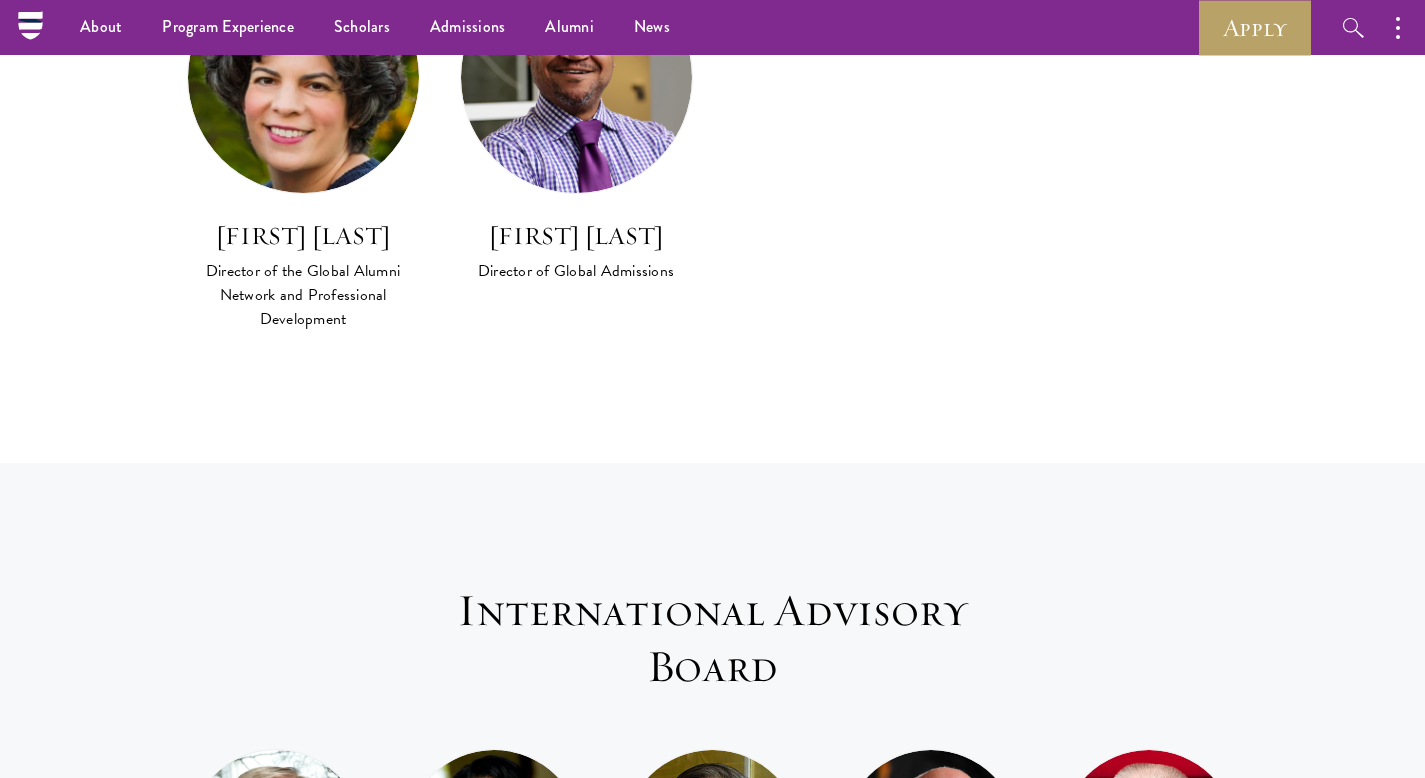 scroll, scrollTop: 1248, scrollLeft: 0, axis: vertical 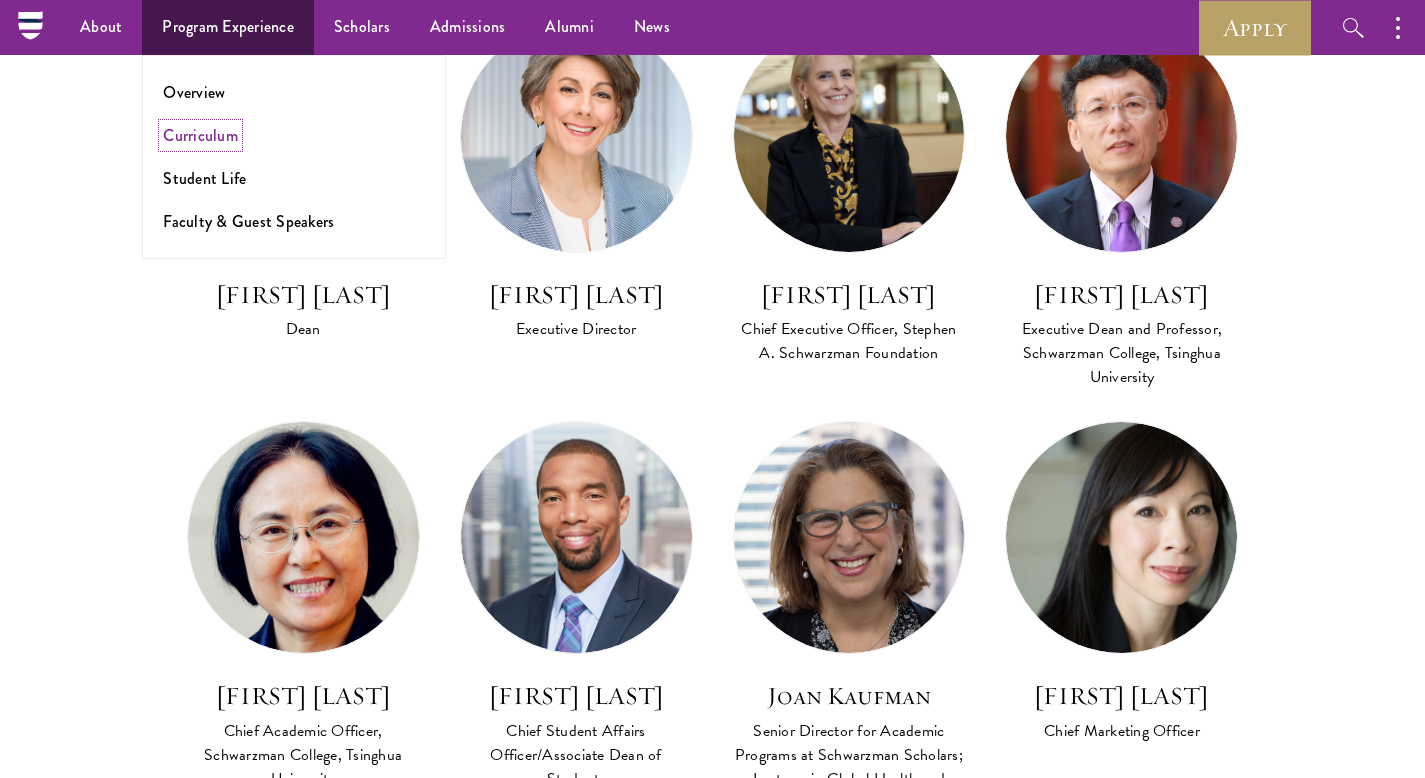 click on "Curriculum" at bounding box center [200, 135] 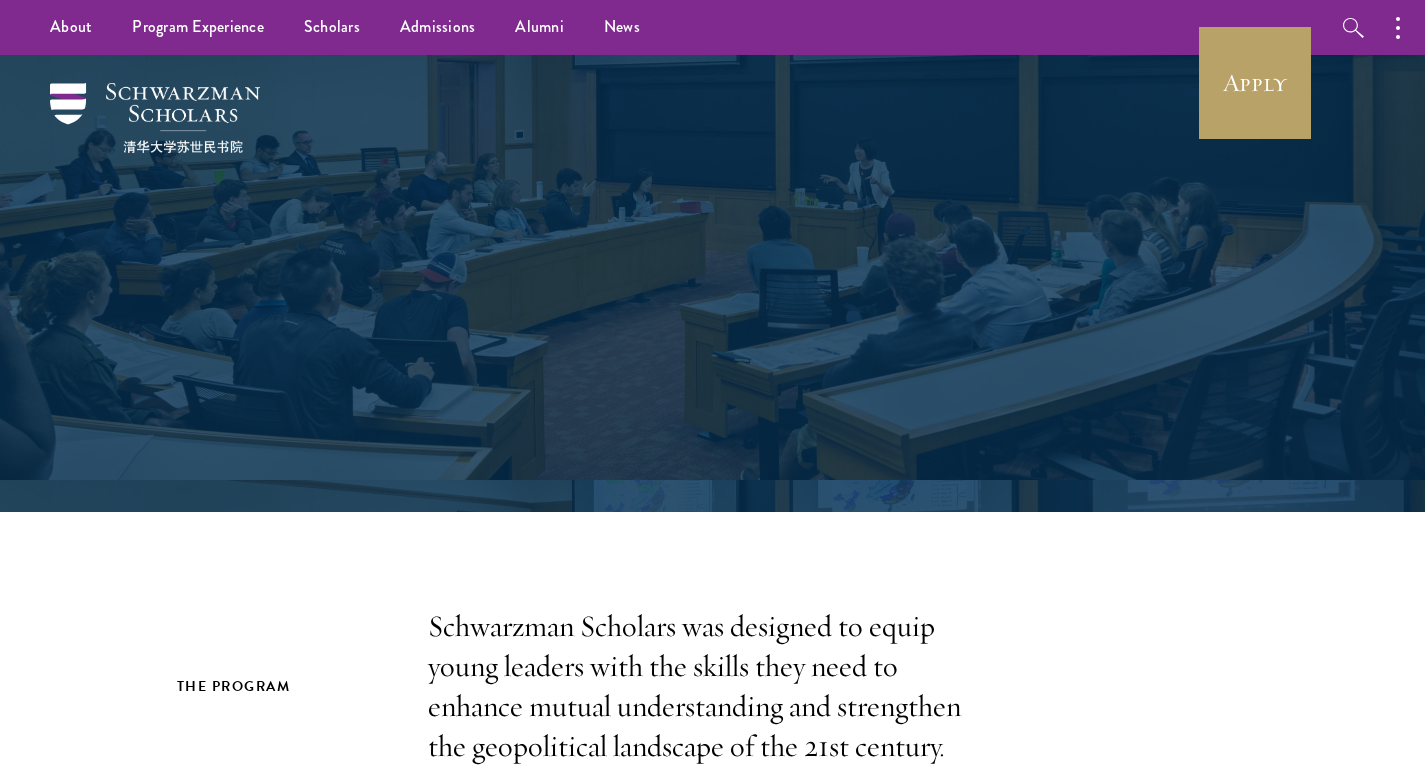 scroll, scrollTop: 0, scrollLeft: 0, axis: both 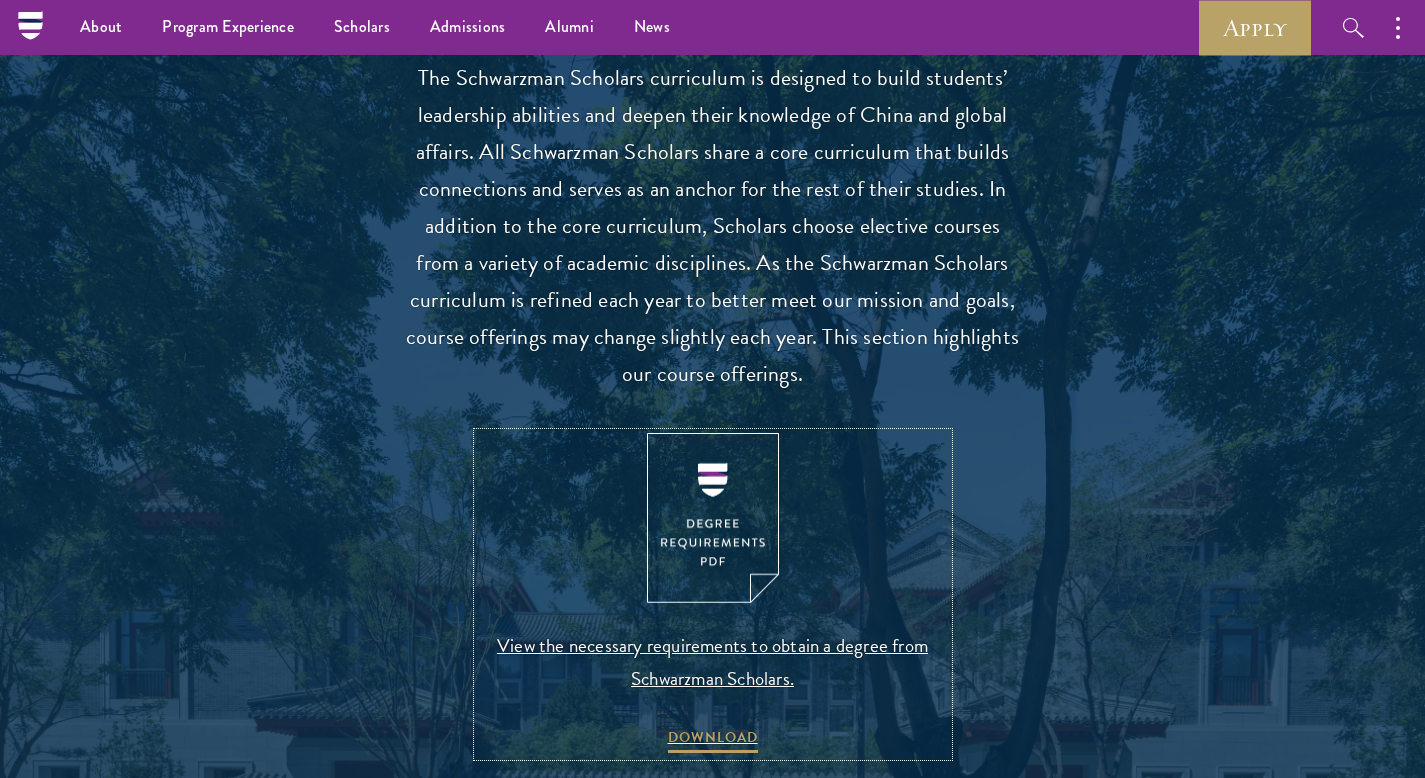 click at bounding box center (713, 518) 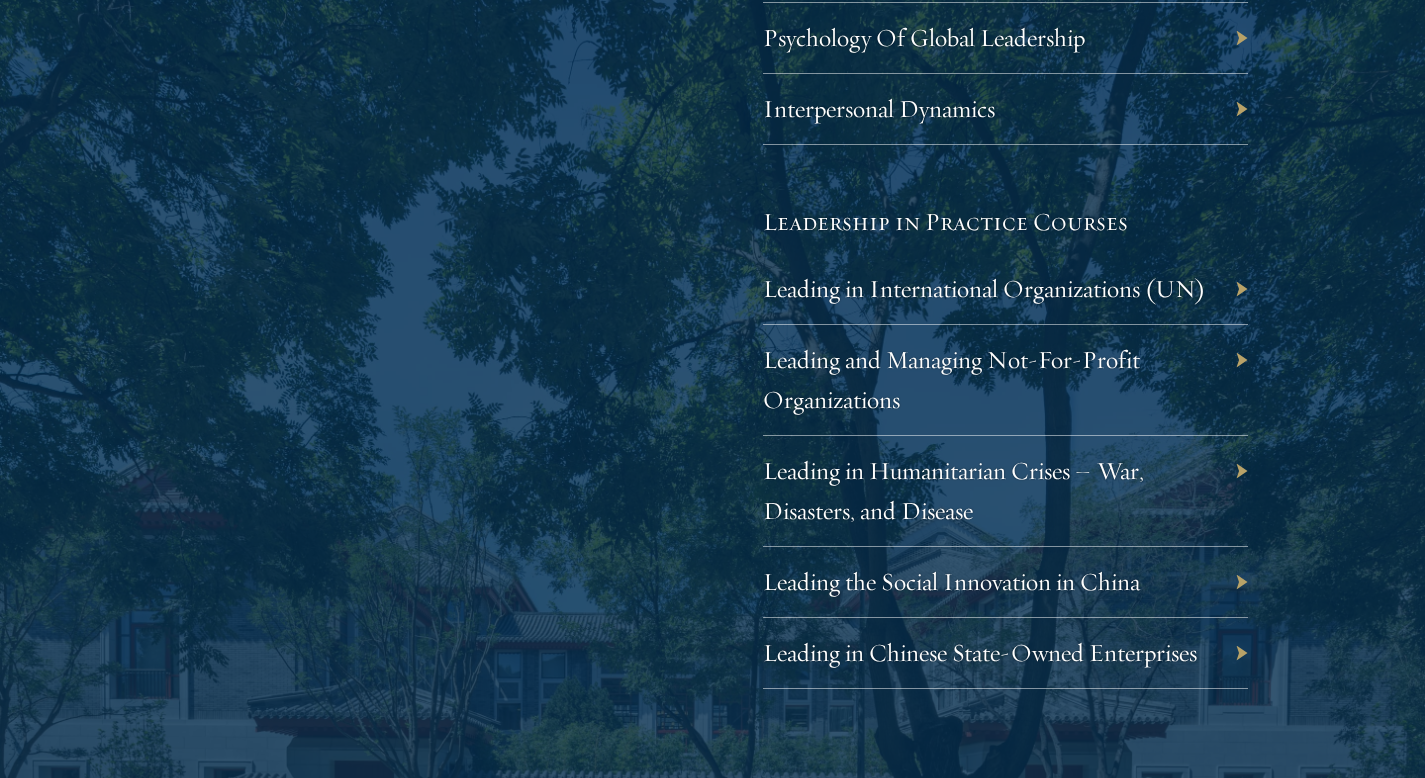 scroll, scrollTop: 4038, scrollLeft: 0, axis: vertical 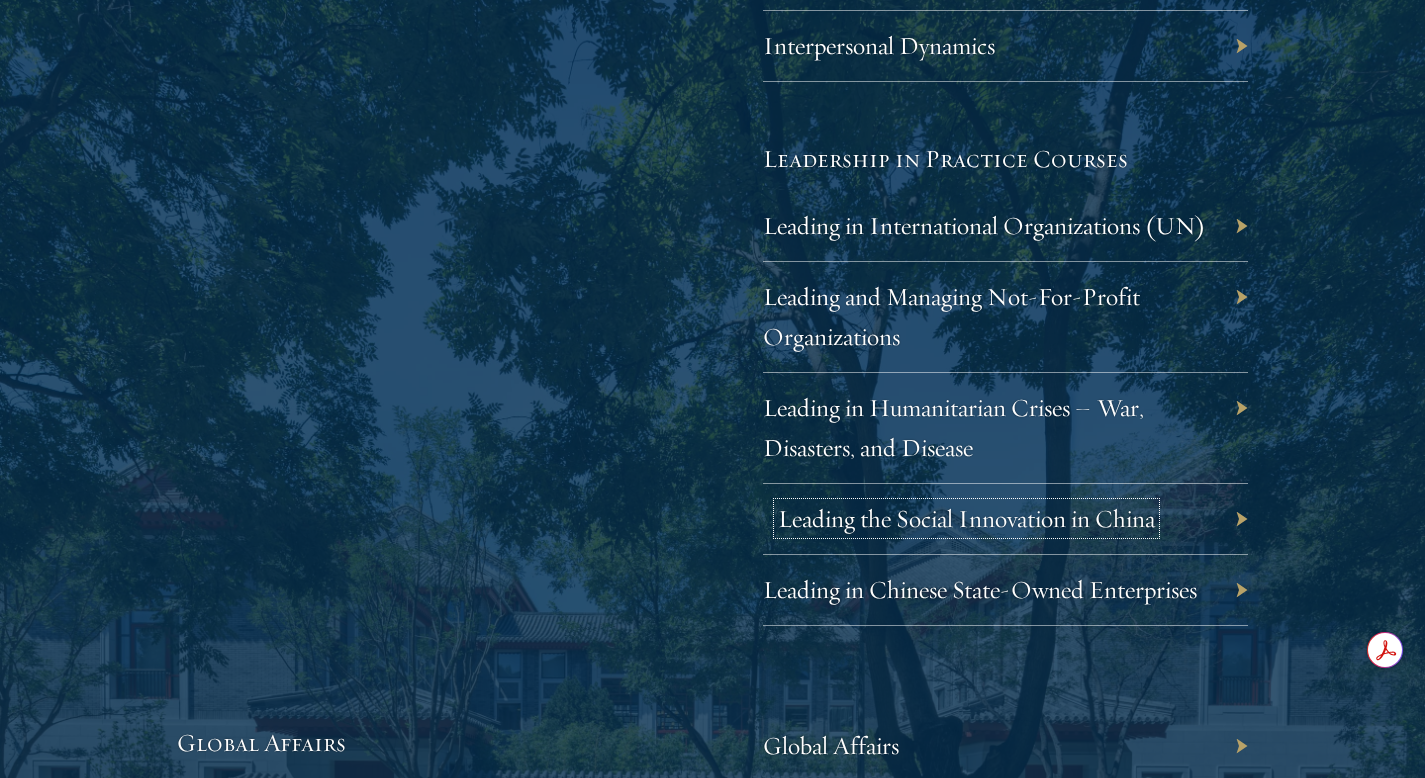 click on "Leading the Social Innovation in China" at bounding box center (966, 518) 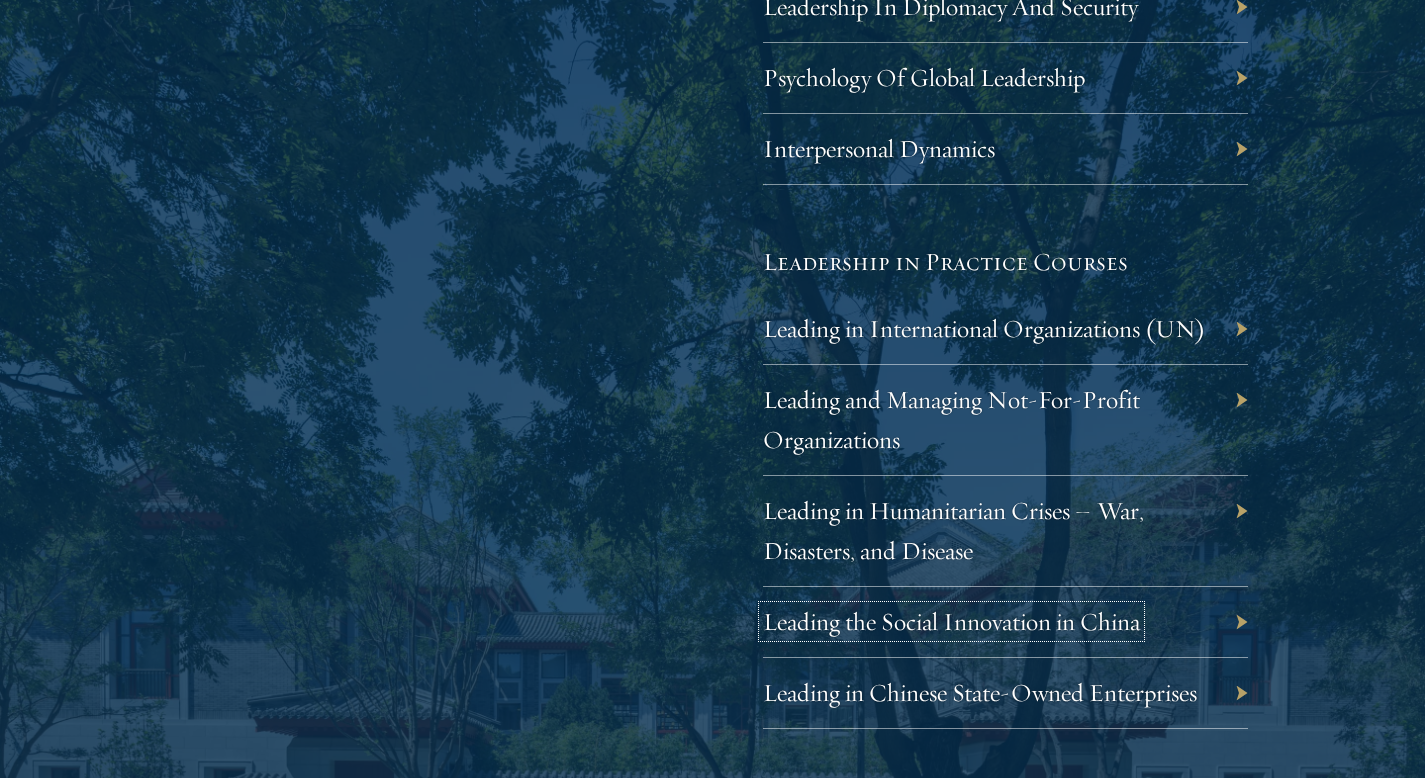 scroll, scrollTop: 3937, scrollLeft: 0, axis: vertical 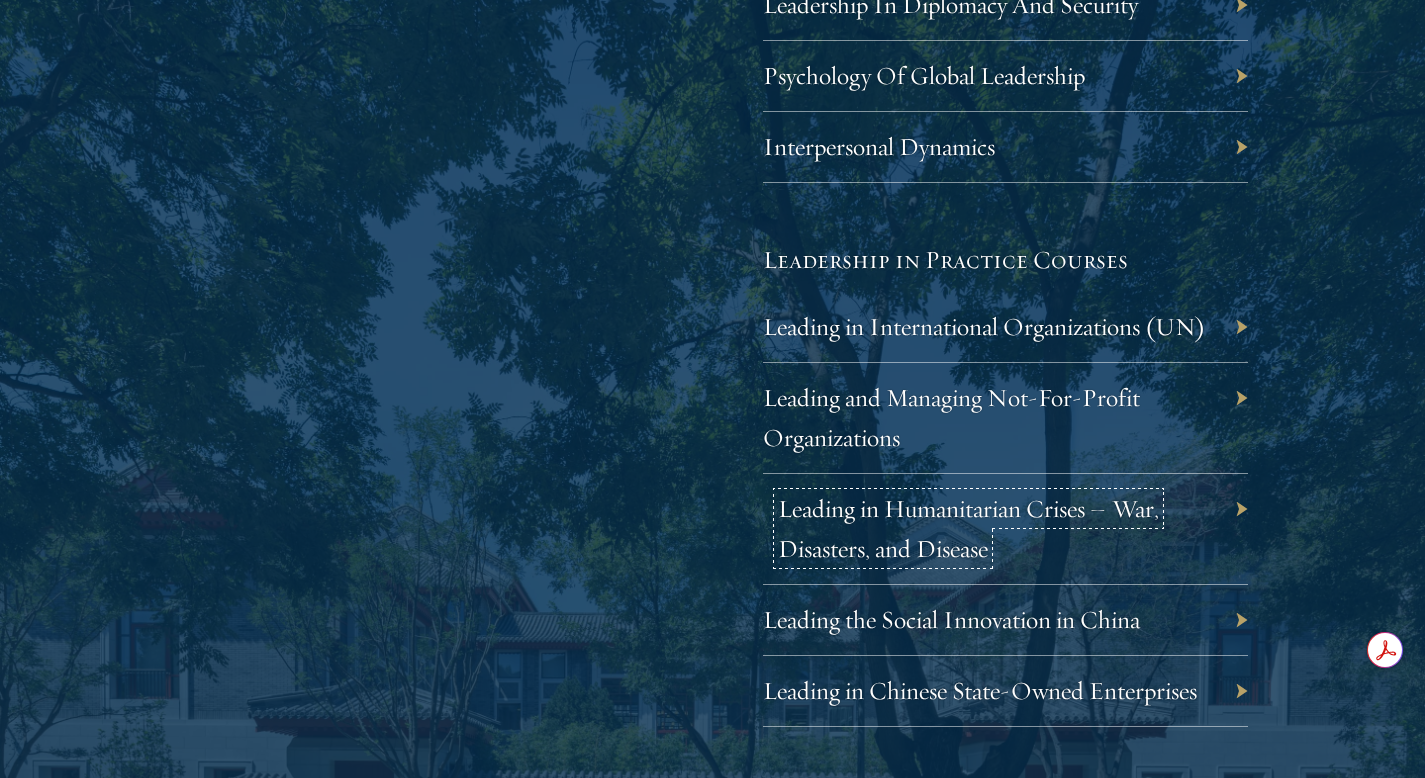 click on "Leading in Humanitarian Crises – War, Disasters, and Disease" at bounding box center (968, 528) 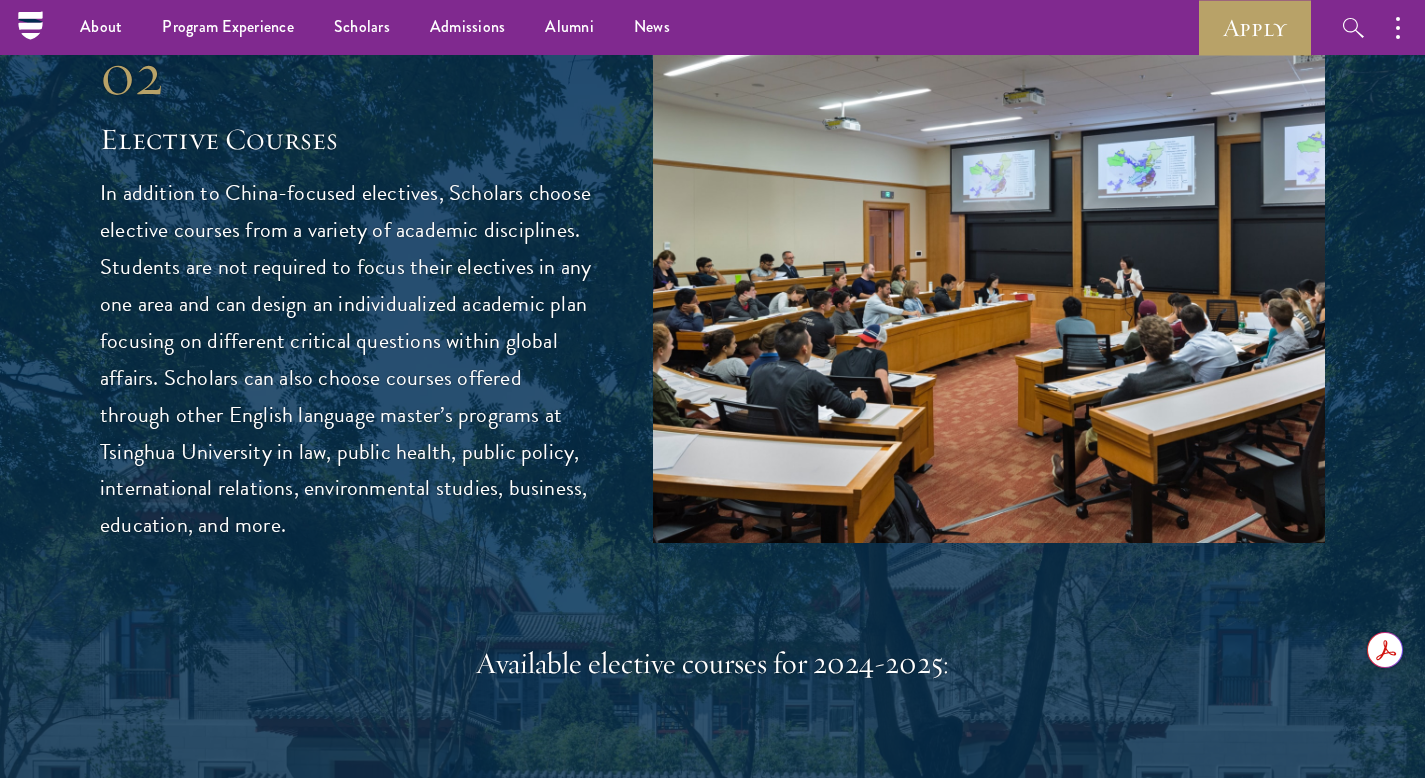 scroll, scrollTop: 5175, scrollLeft: 0, axis: vertical 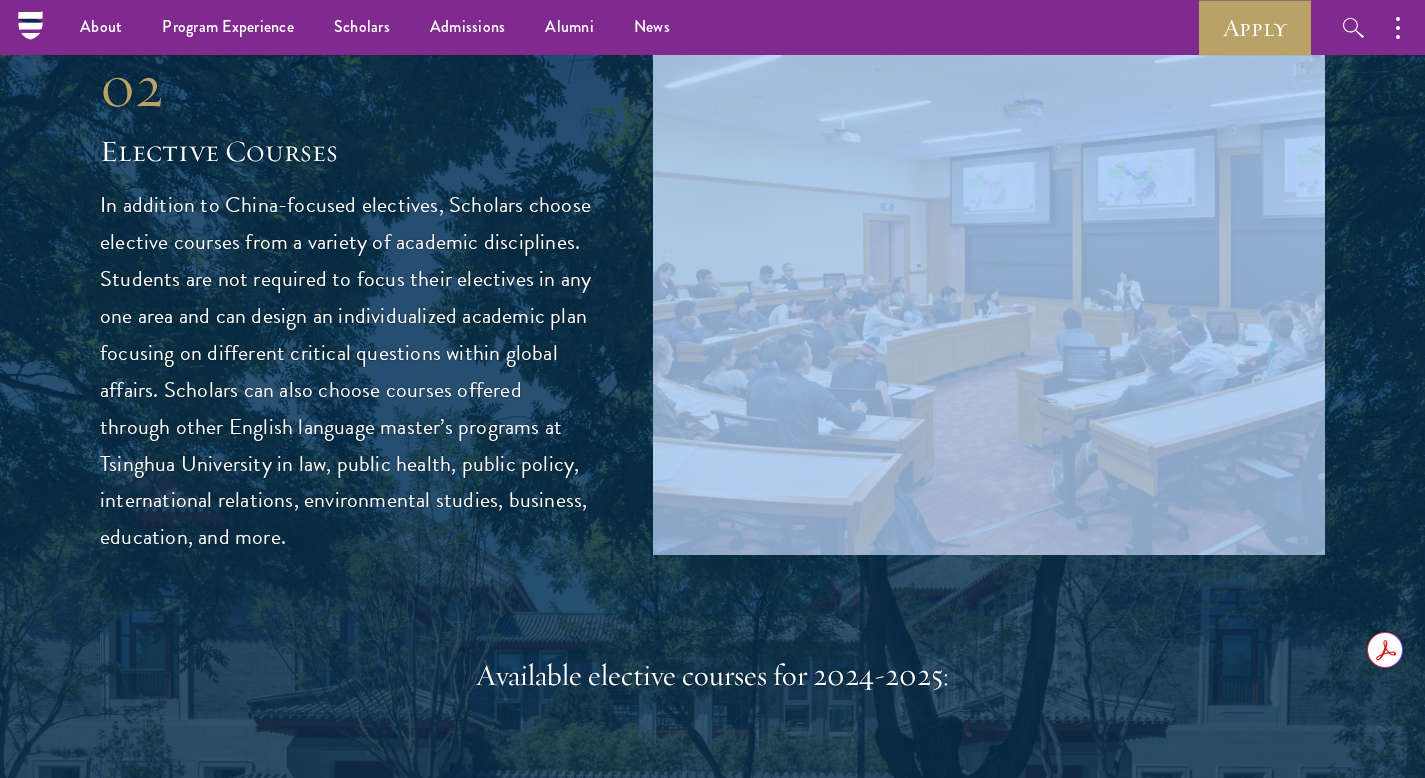 drag, startPoint x: 356, startPoint y: 539, endPoint x: 257, endPoint y: 619, distance: 127.28315 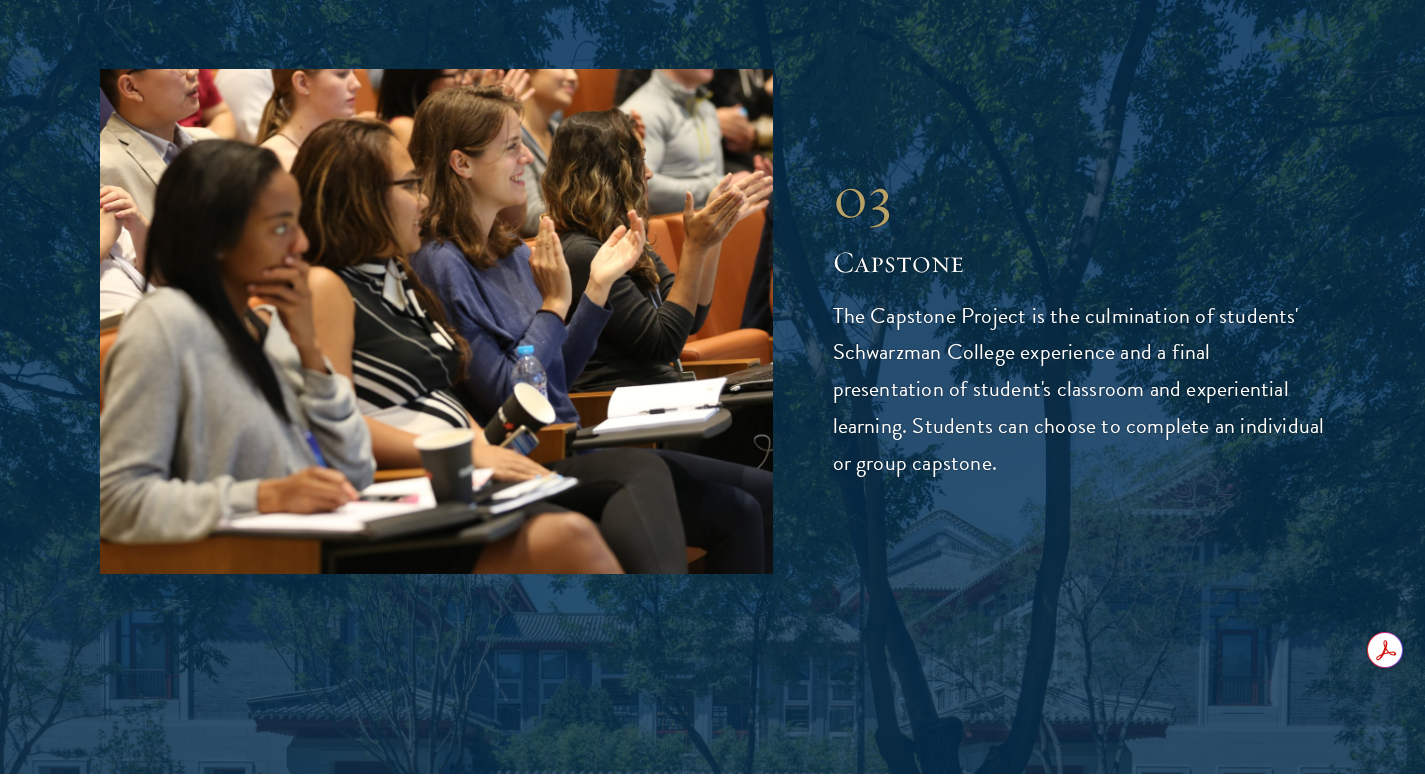 scroll, scrollTop: 6758, scrollLeft: 0, axis: vertical 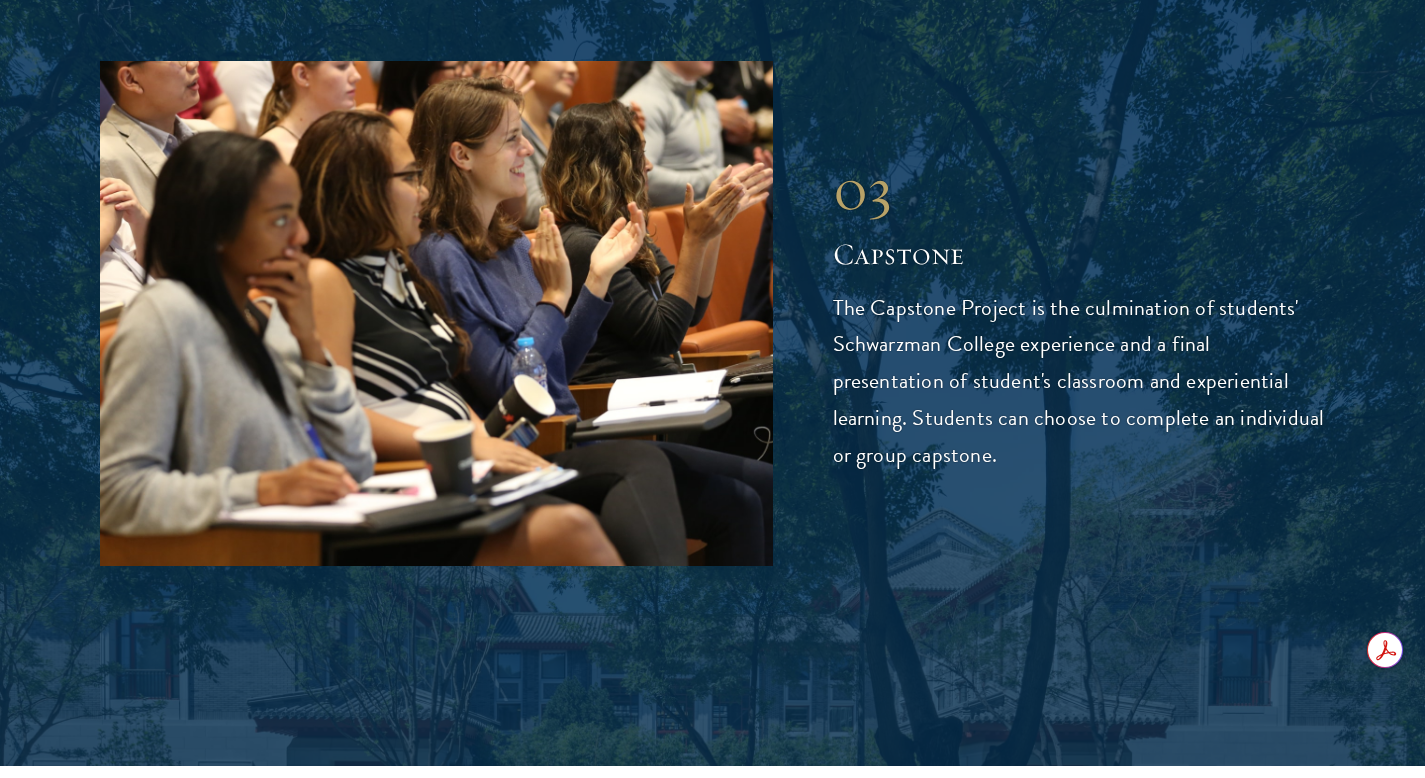 click on "Capstone" at bounding box center [1079, 255] 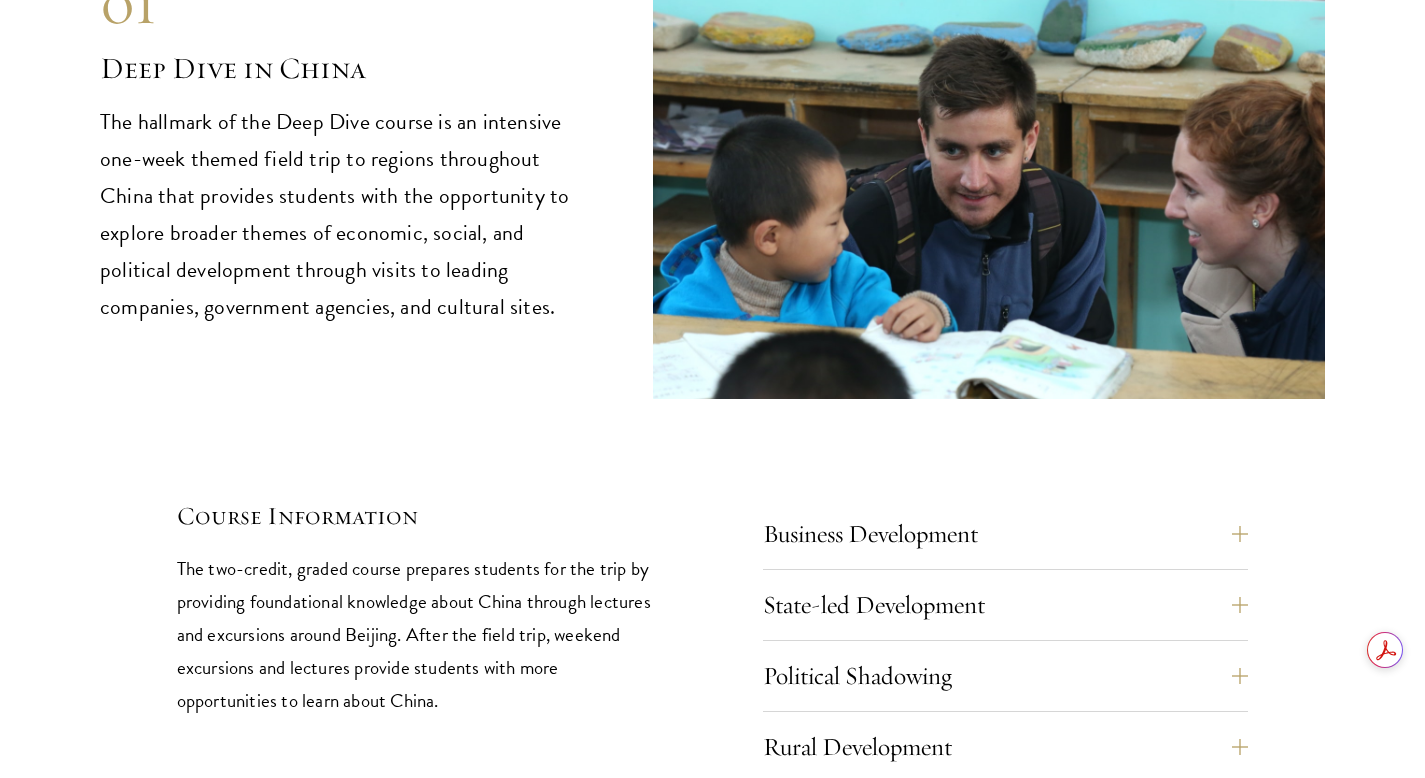 scroll, scrollTop: 8359, scrollLeft: 0, axis: vertical 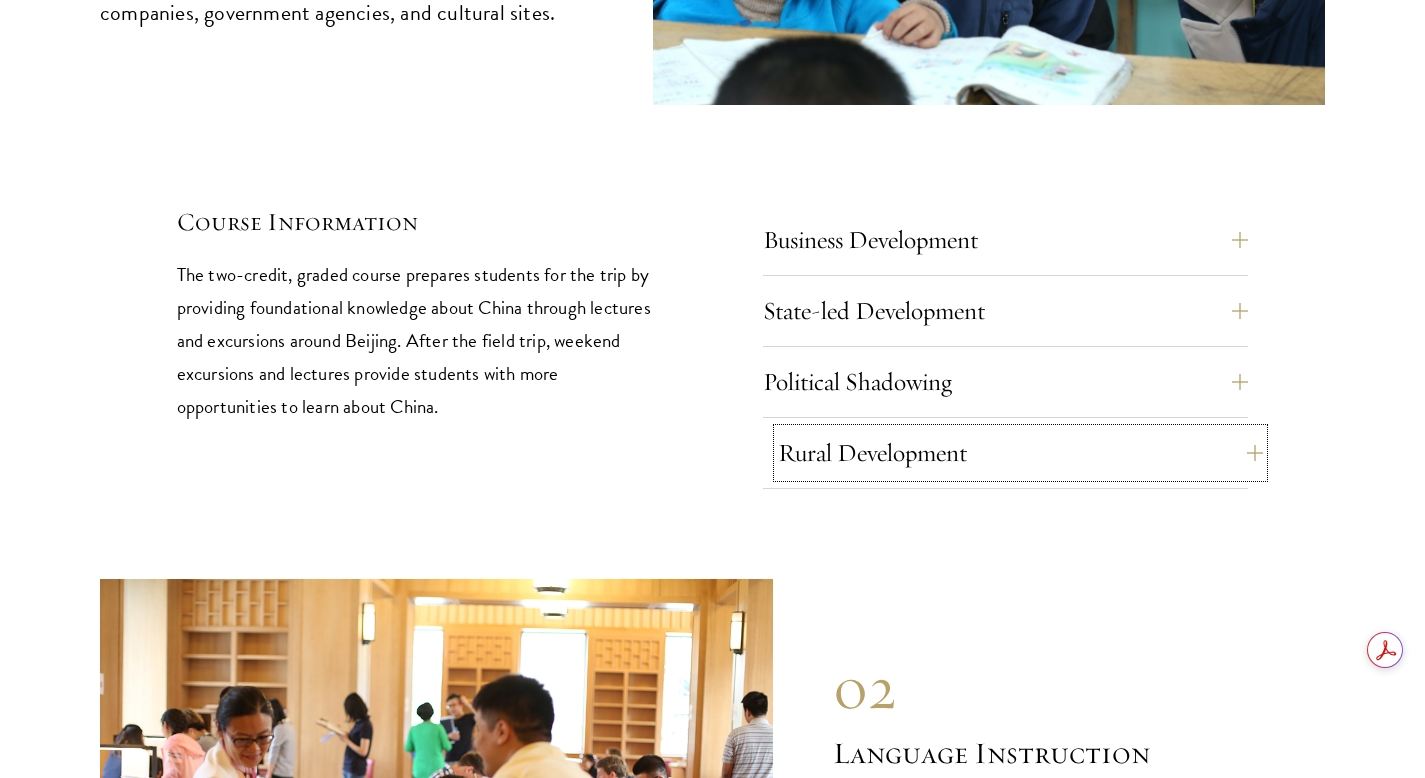 click on "Rural Development" at bounding box center [1021, 453] 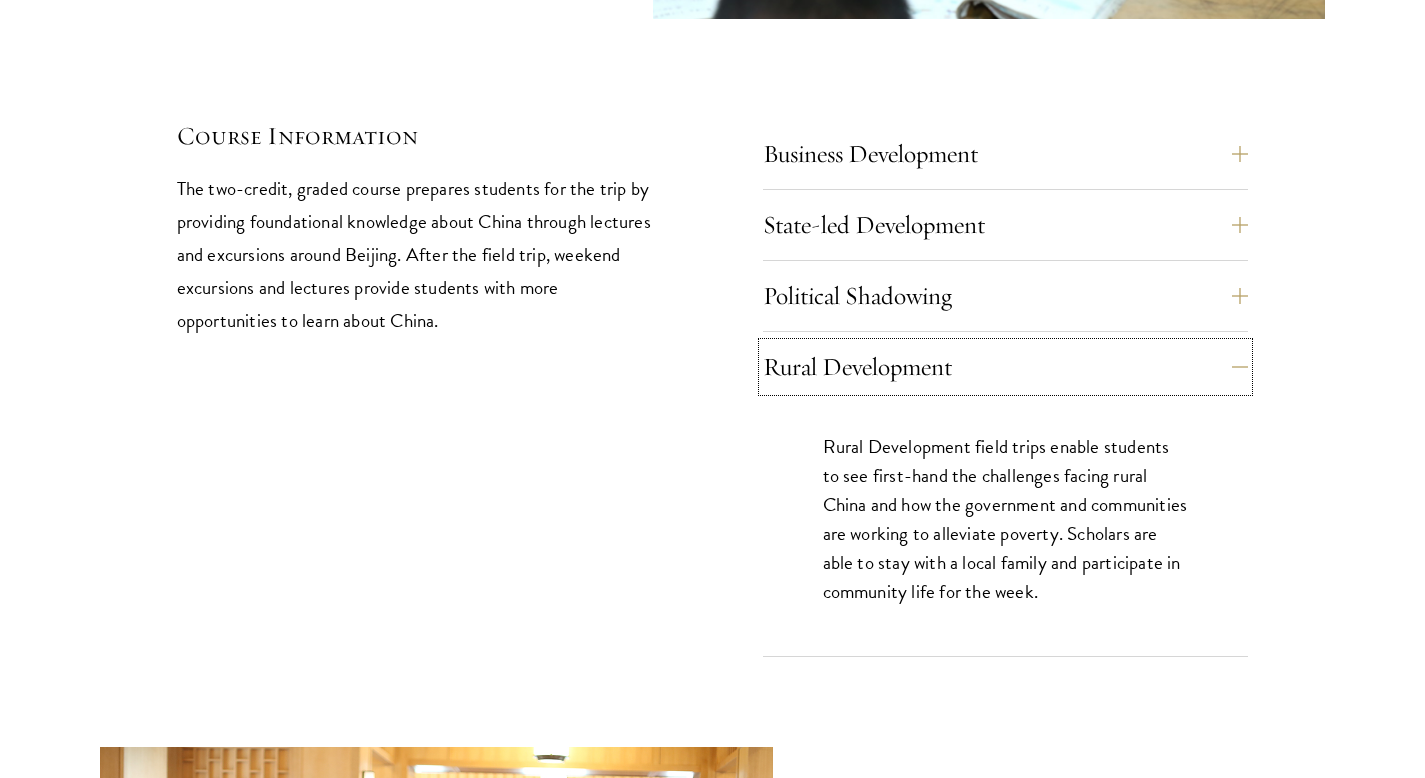 scroll, scrollTop: 8449, scrollLeft: 0, axis: vertical 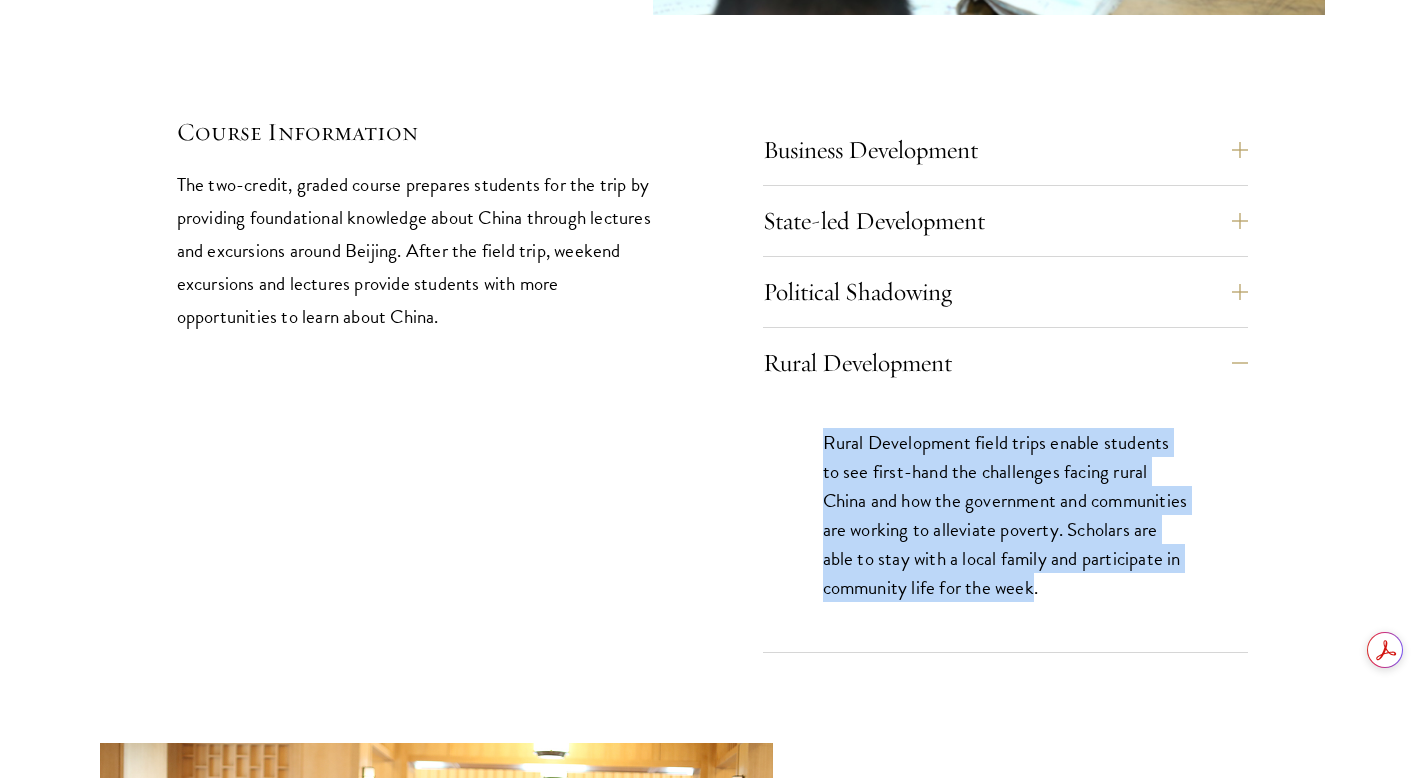 drag, startPoint x: 804, startPoint y: 440, endPoint x: 1132, endPoint y: 593, distance: 361.92957 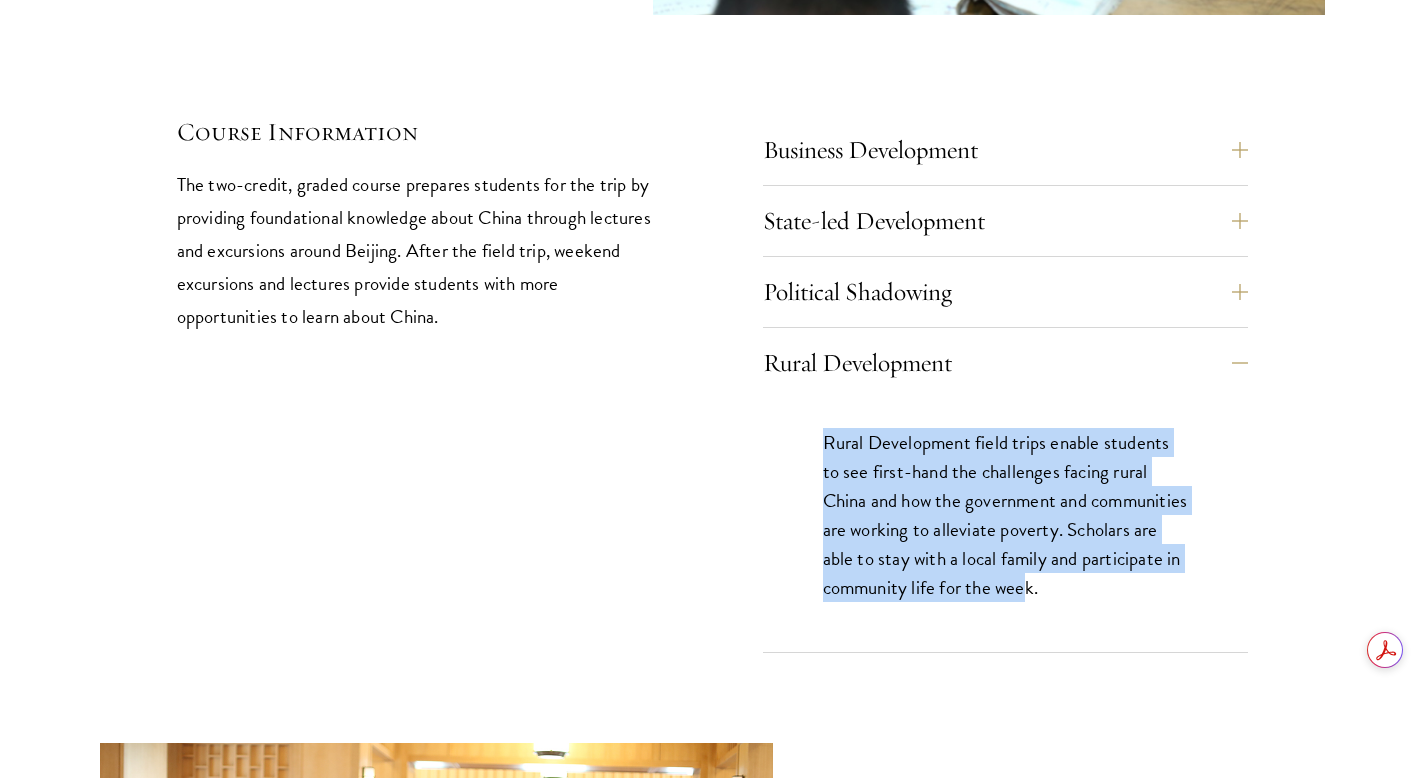 click on "Rural Development field trips enable students to see first-hand the challenges facing rural China and how the government and communities are working to alleviate poverty. Scholars are able to stay with a local family and participate in community life for the week." at bounding box center (1006, 515) 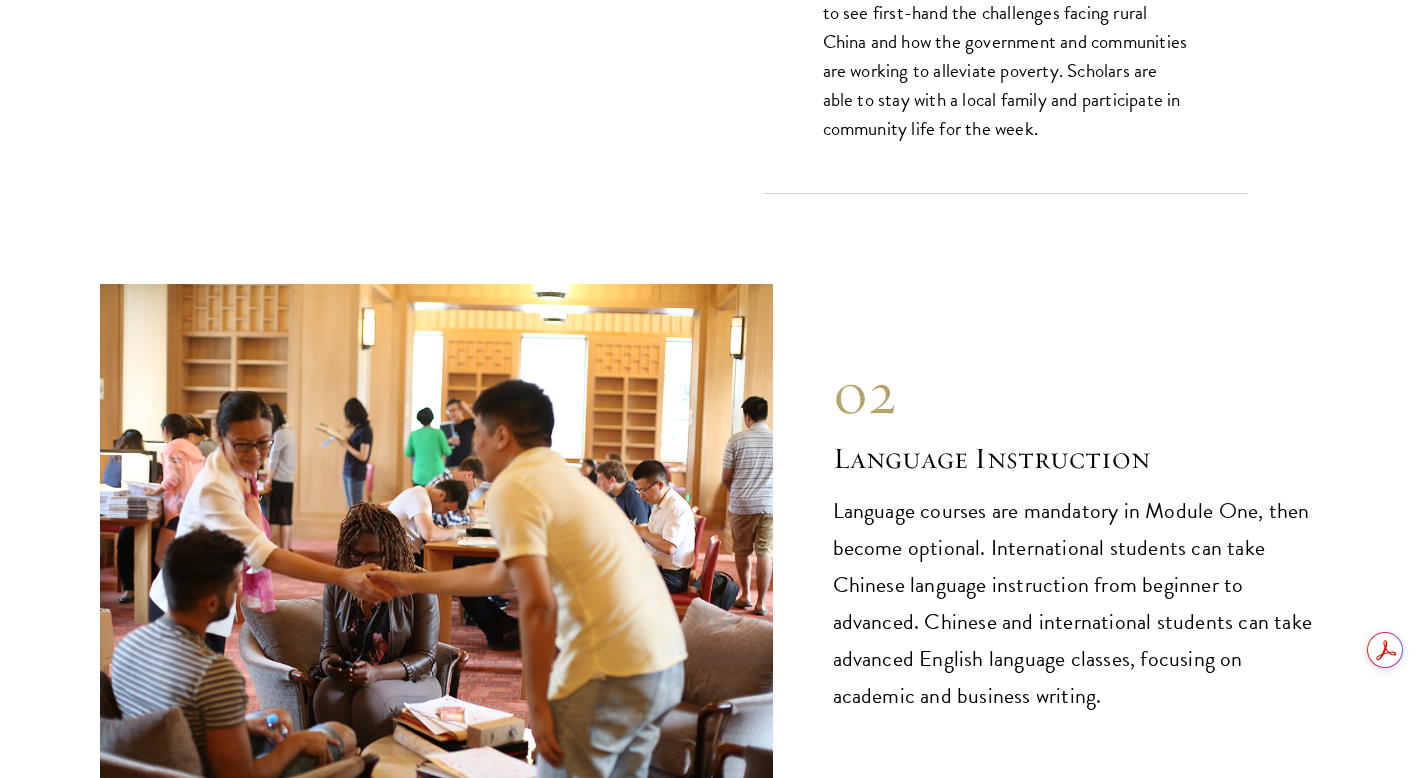 scroll, scrollTop: 9248, scrollLeft: 0, axis: vertical 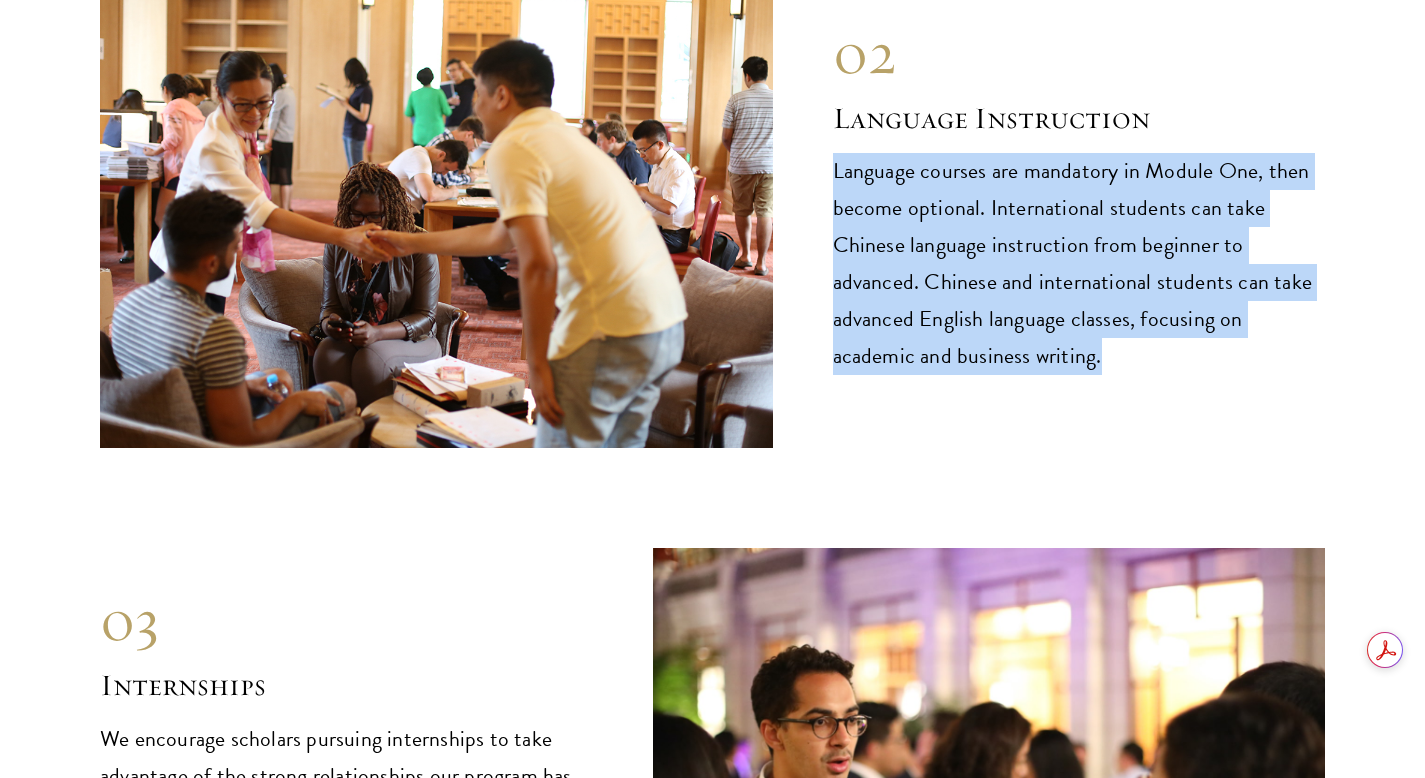 drag, startPoint x: 1059, startPoint y: 354, endPoint x: 820, endPoint y: 166, distance: 304.08057 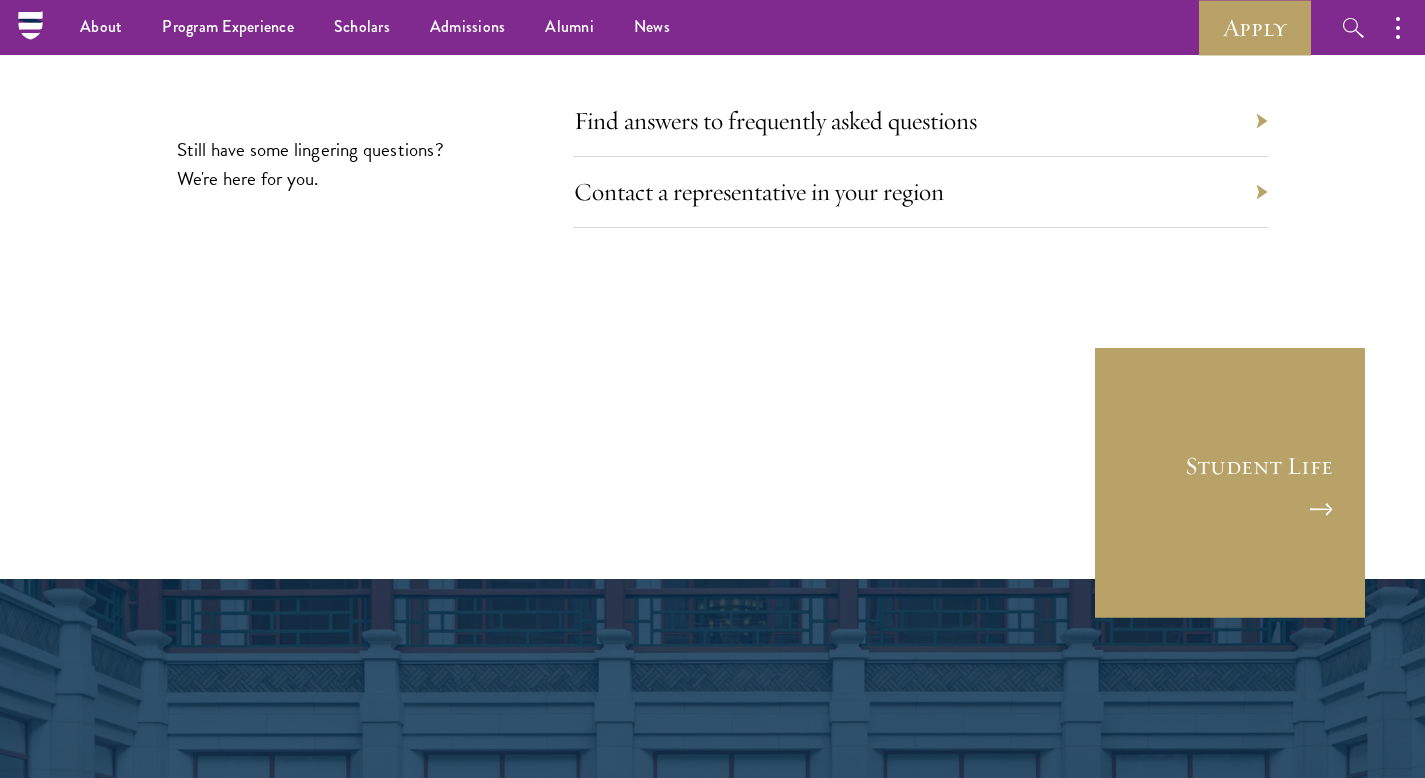 scroll, scrollTop: 11237, scrollLeft: 0, axis: vertical 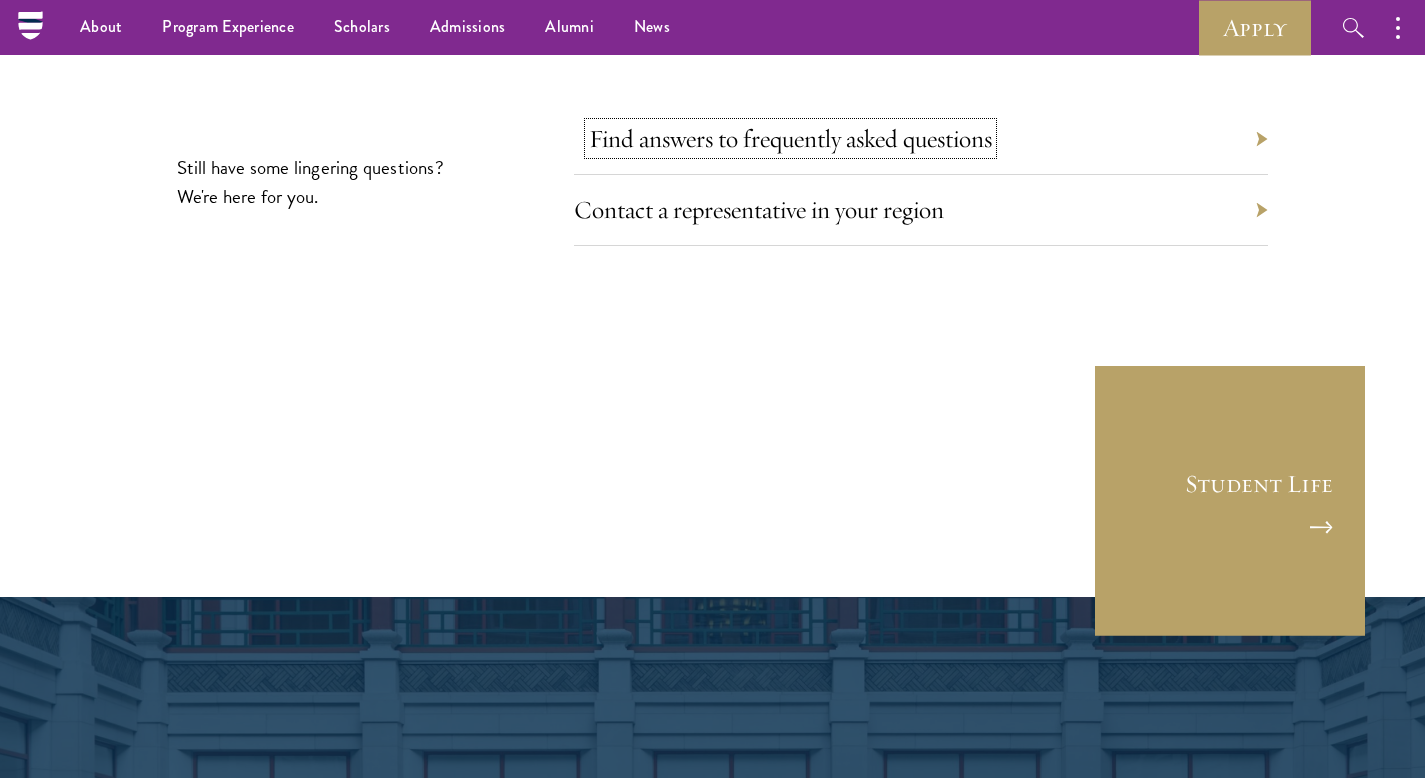 click on "Find answers to frequently asked questions" at bounding box center [790, 138] 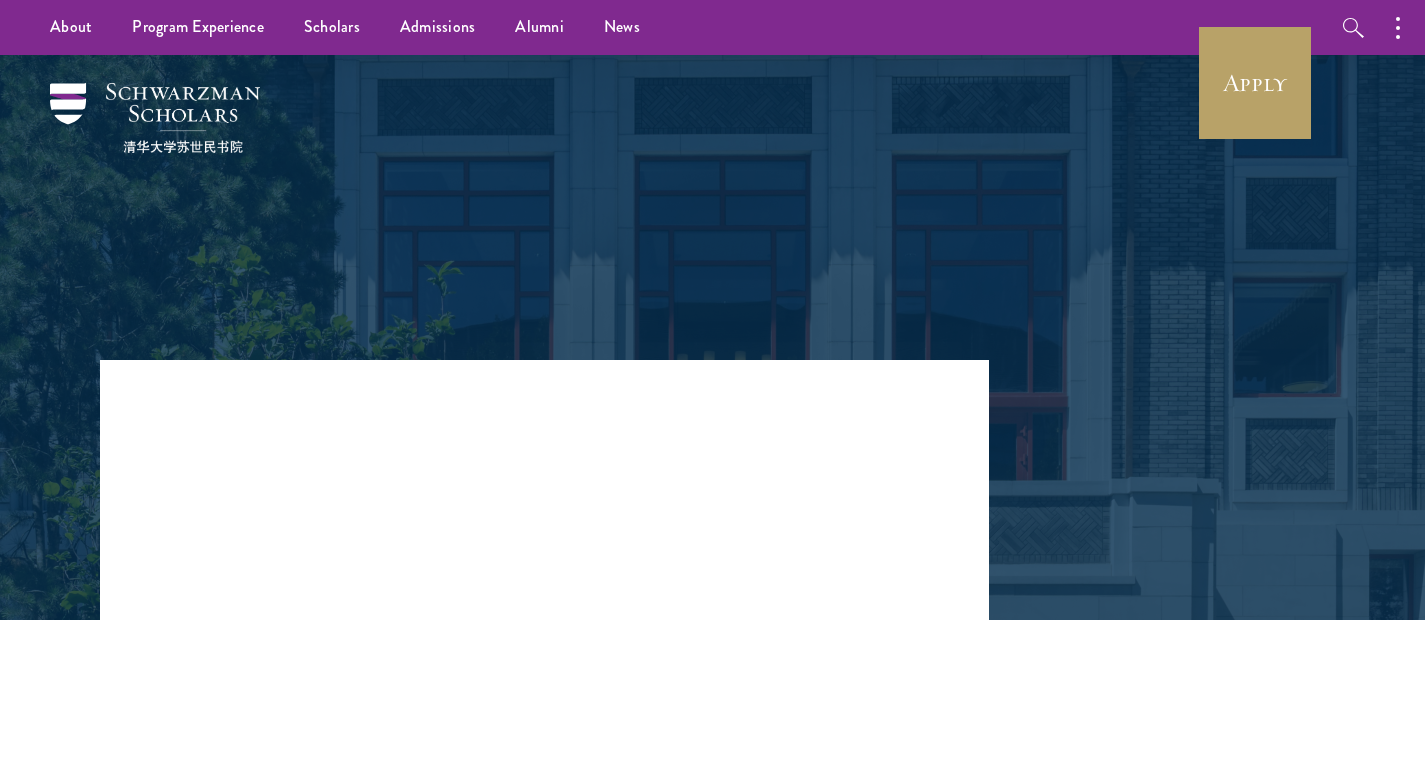 scroll, scrollTop: 0, scrollLeft: 0, axis: both 